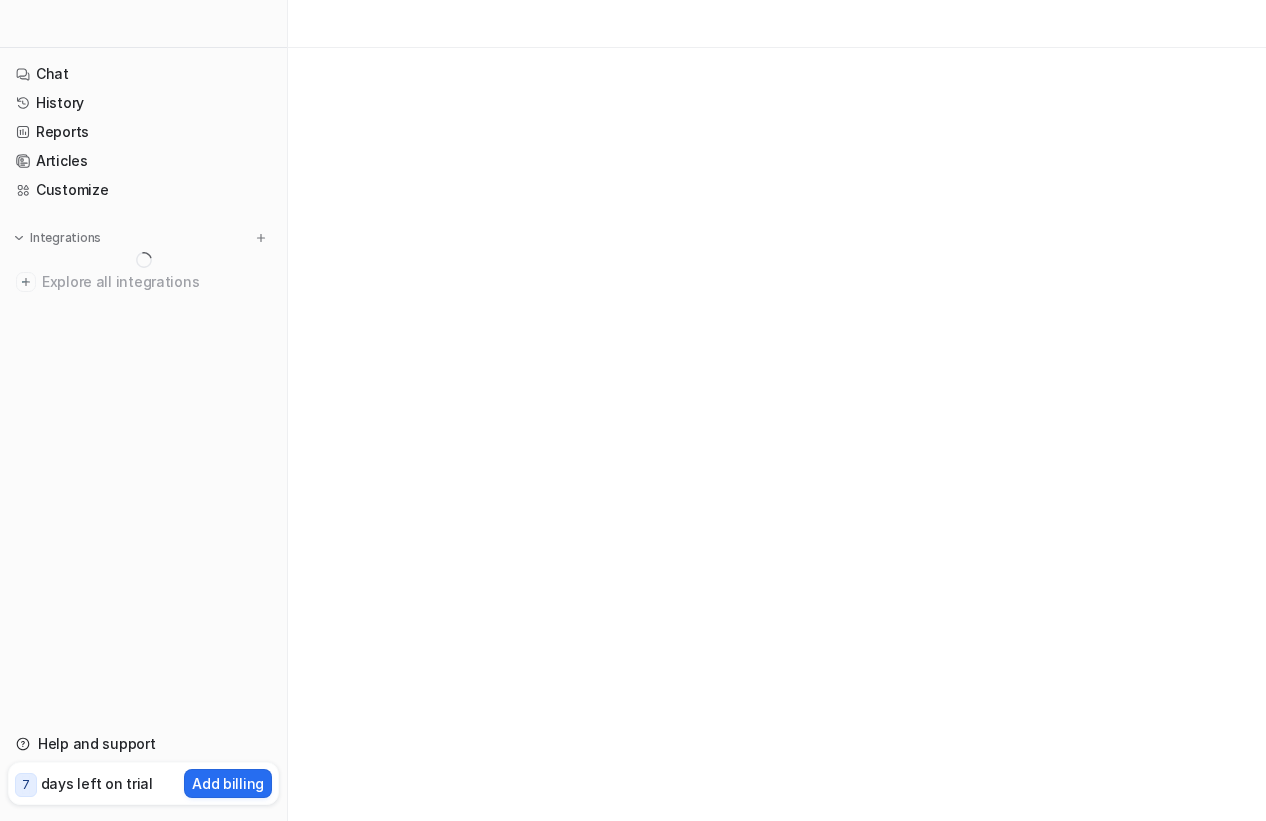 scroll, scrollTop: 0, scrollLeft: 0, axis: both 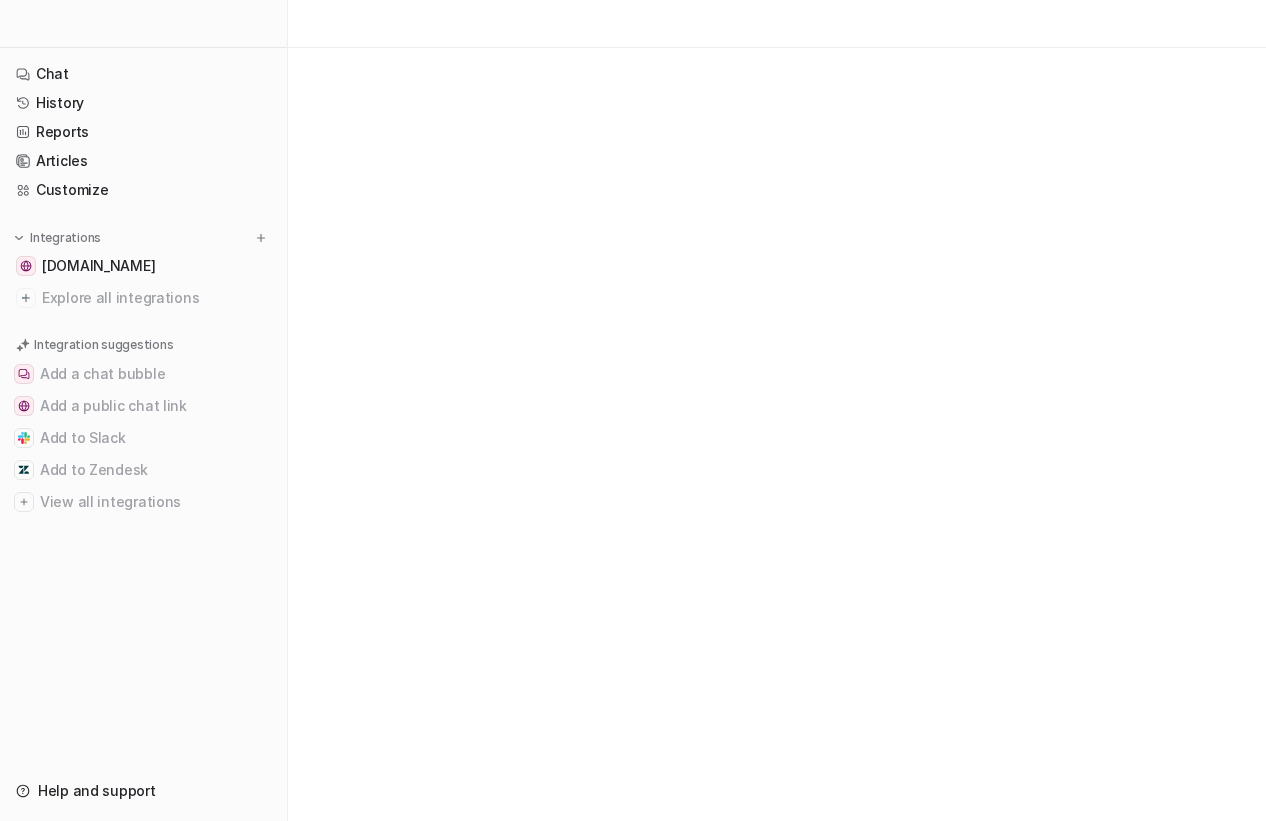 drag, startPoint x: 708, startPoint y: 280, endPoint x: 420, endPoint y: 181, distance: 304.54065 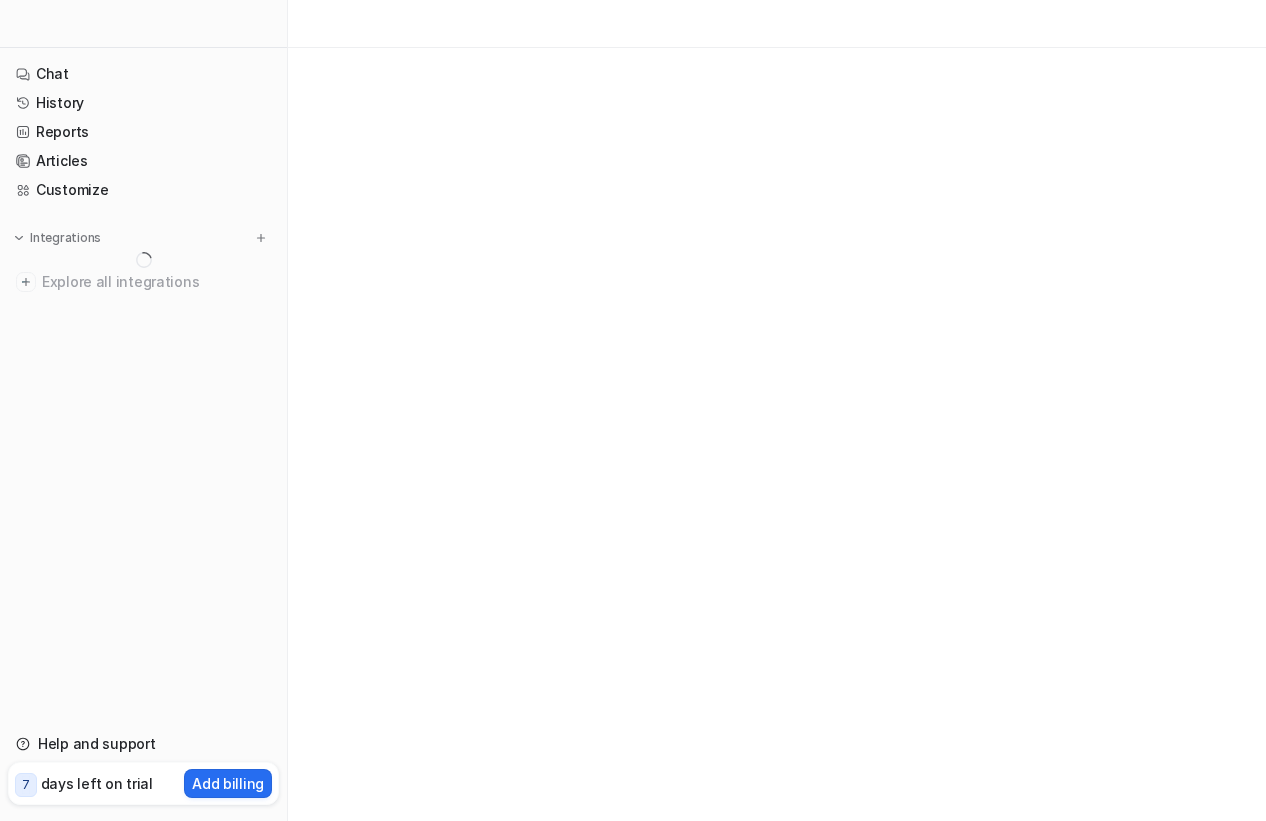 scroll, scrollTop: 0, scrollLeft: 0, axis: both 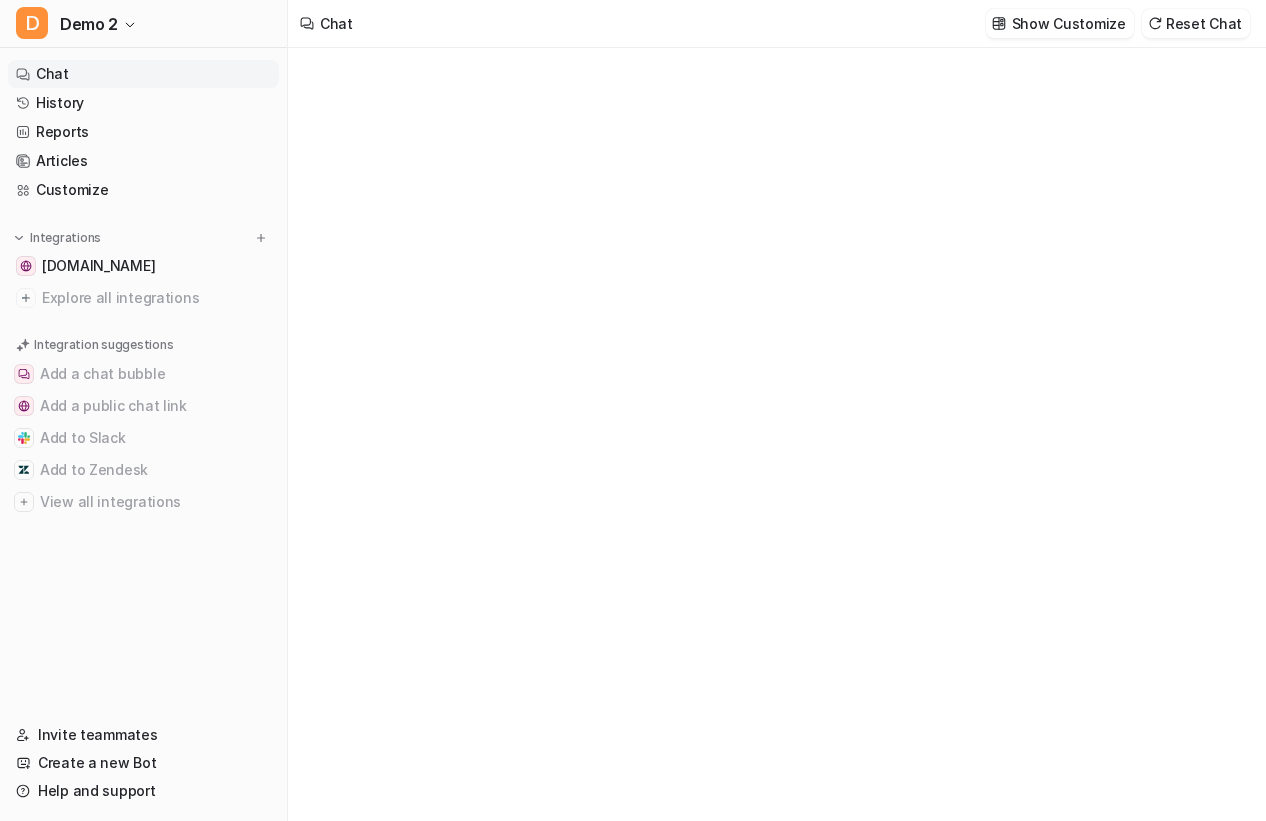 type on "**********" 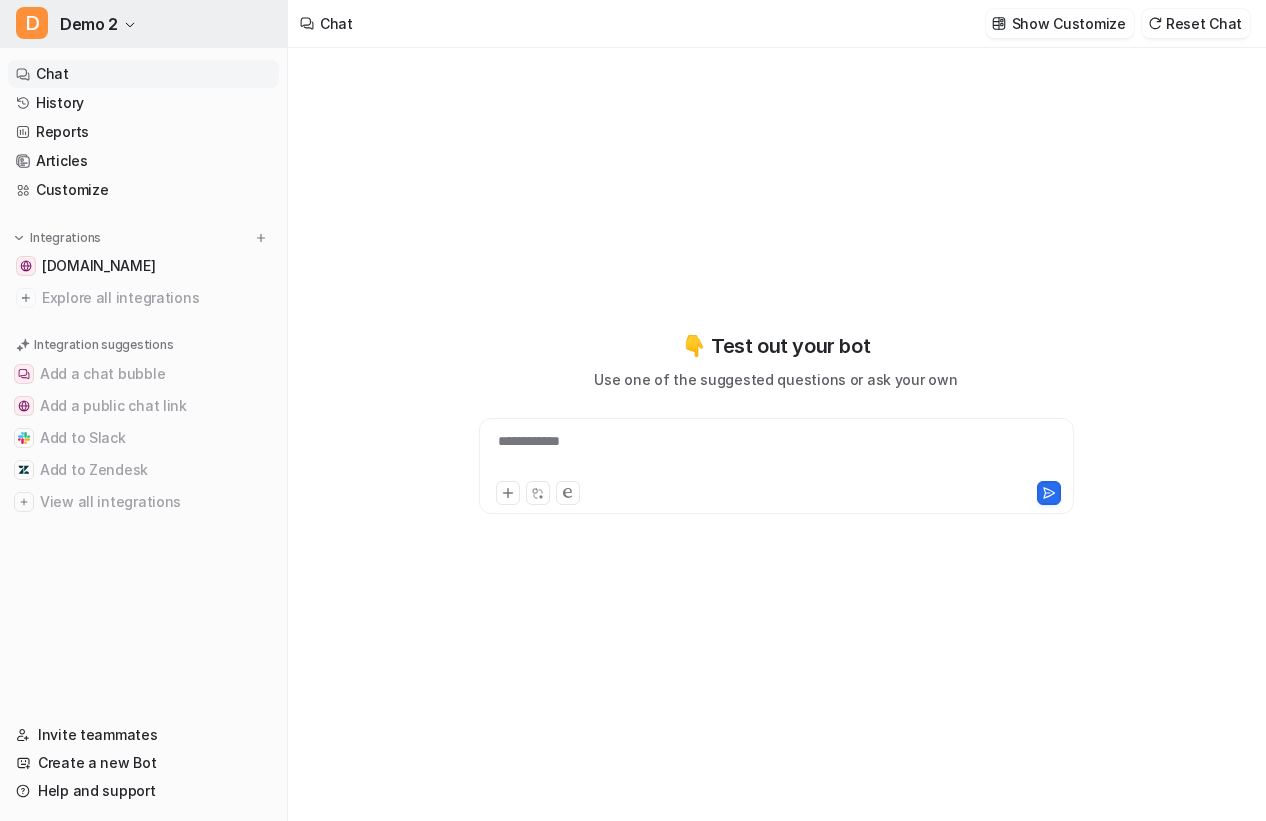 click 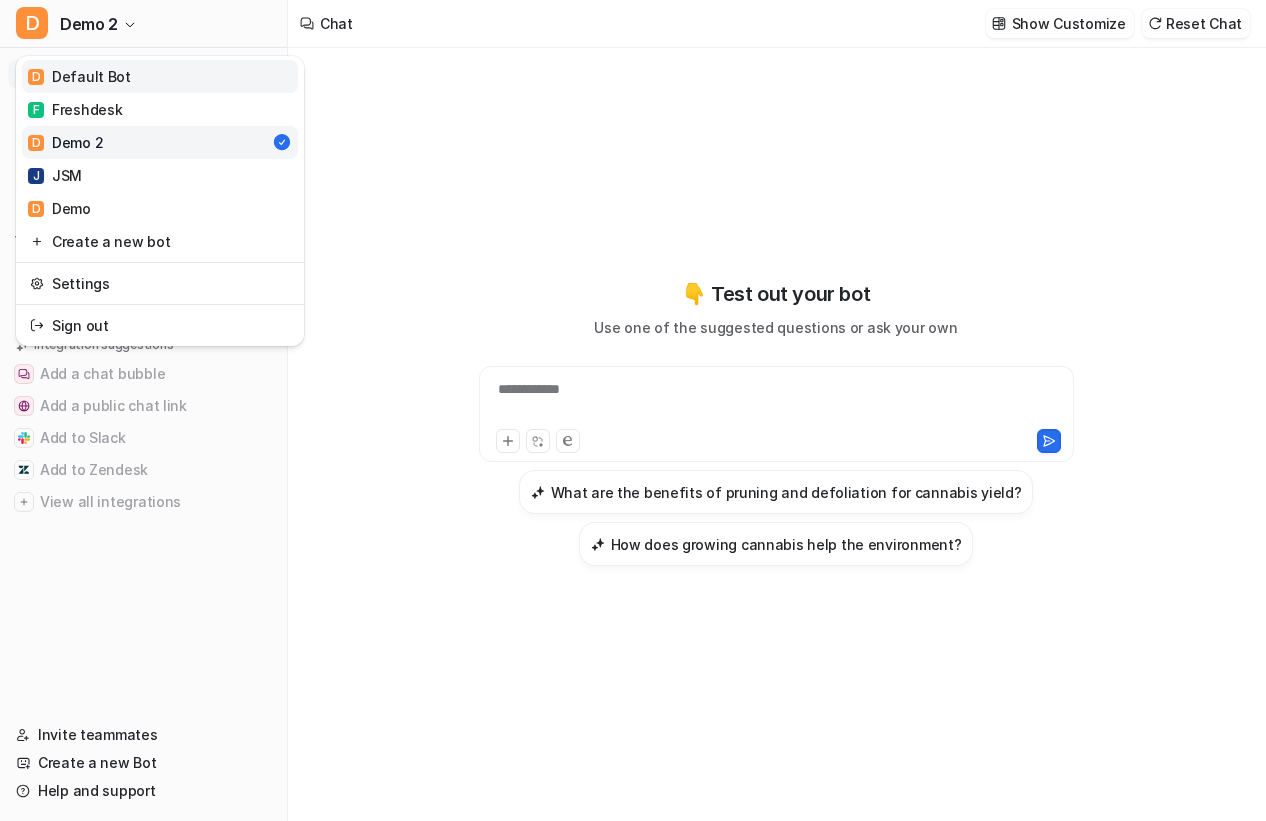 click on "D   Default Bot" at bounding box center (160, 76) 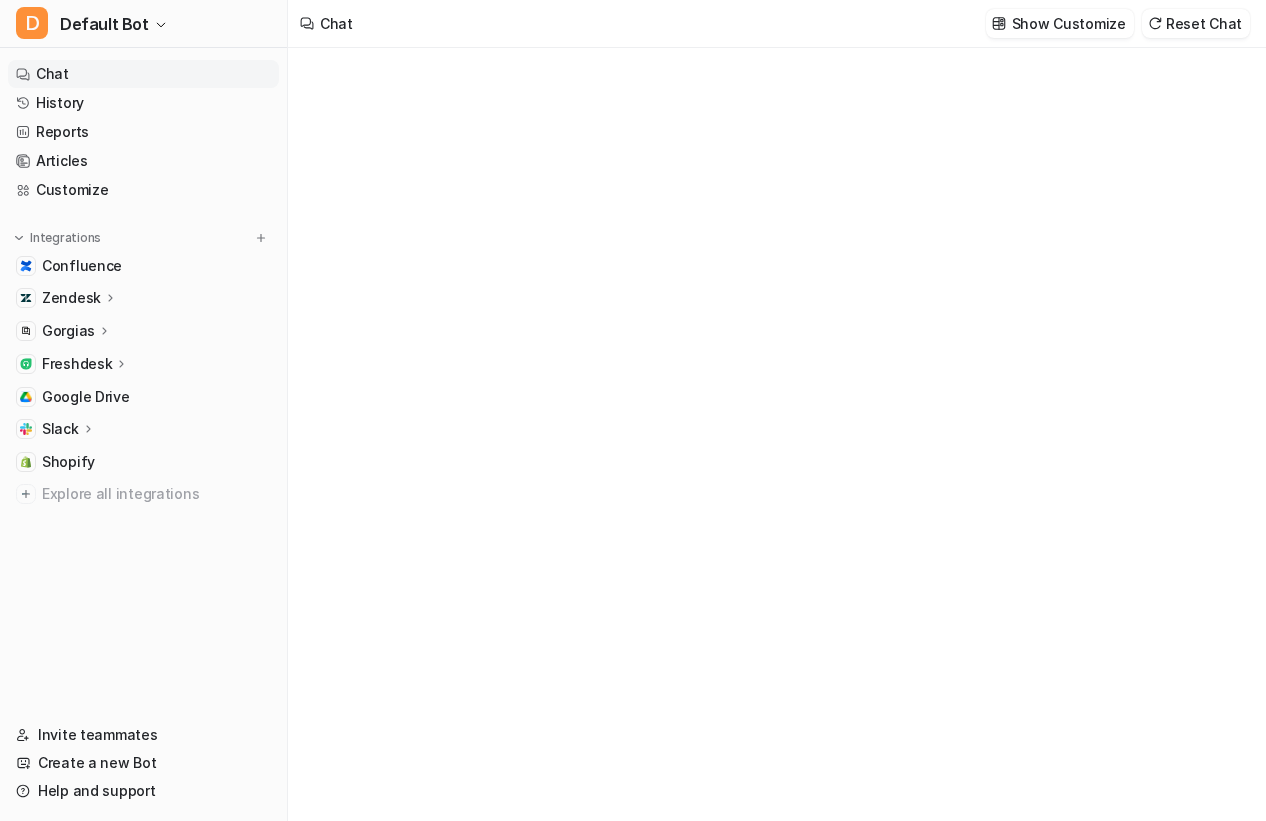 click on "Chat History Reports Articles Customize Integrations Confluence Zendesk Overview Sources AI Agent AI Copilot Gorgias Overview Help Center Tickets AI Agent Sidebar Assistant Macros Freshdesk Overview Help Center Tickets AI Agent Sidebar Assistant Canned Responses Google Drive Slack Overview Channels Shopify Explore all integrations" at bounding box center [143, 378] 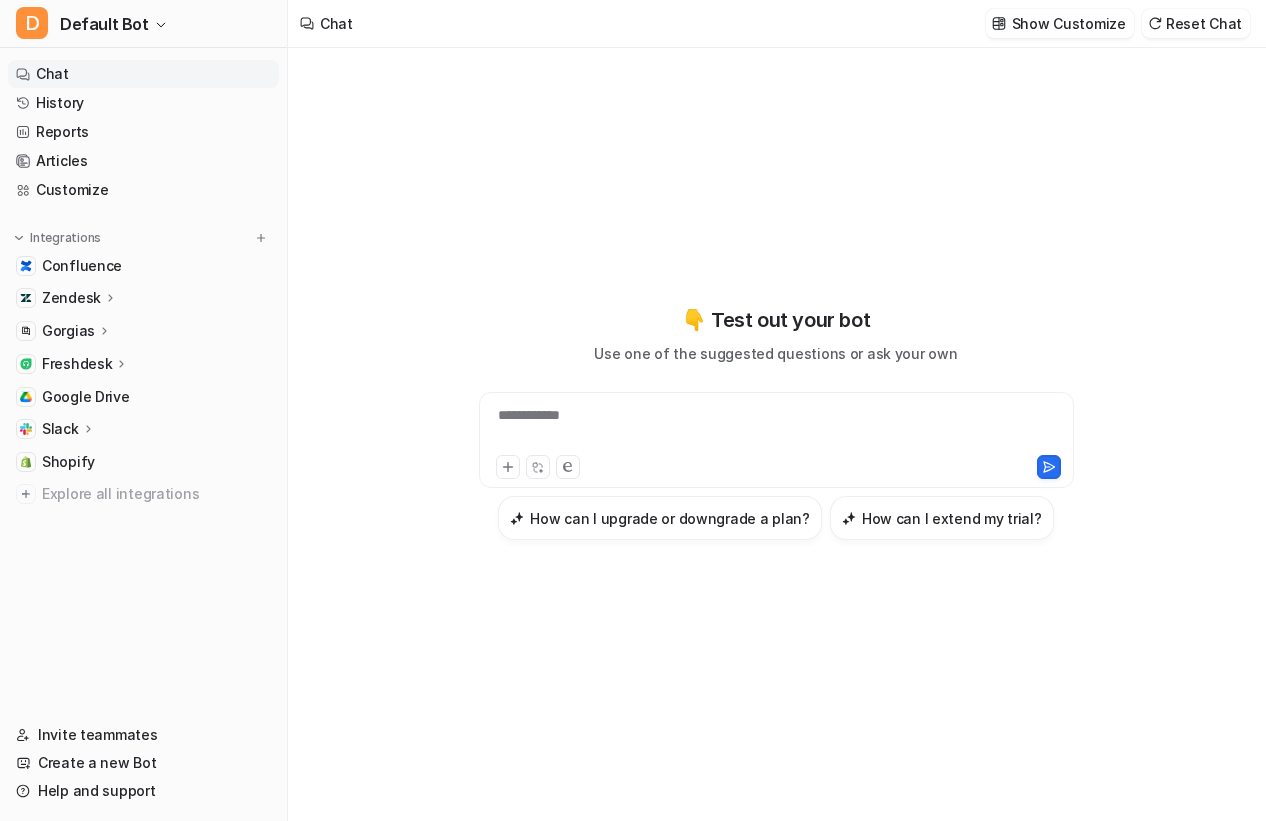 click on "**********" at bounding box center (776, 422) 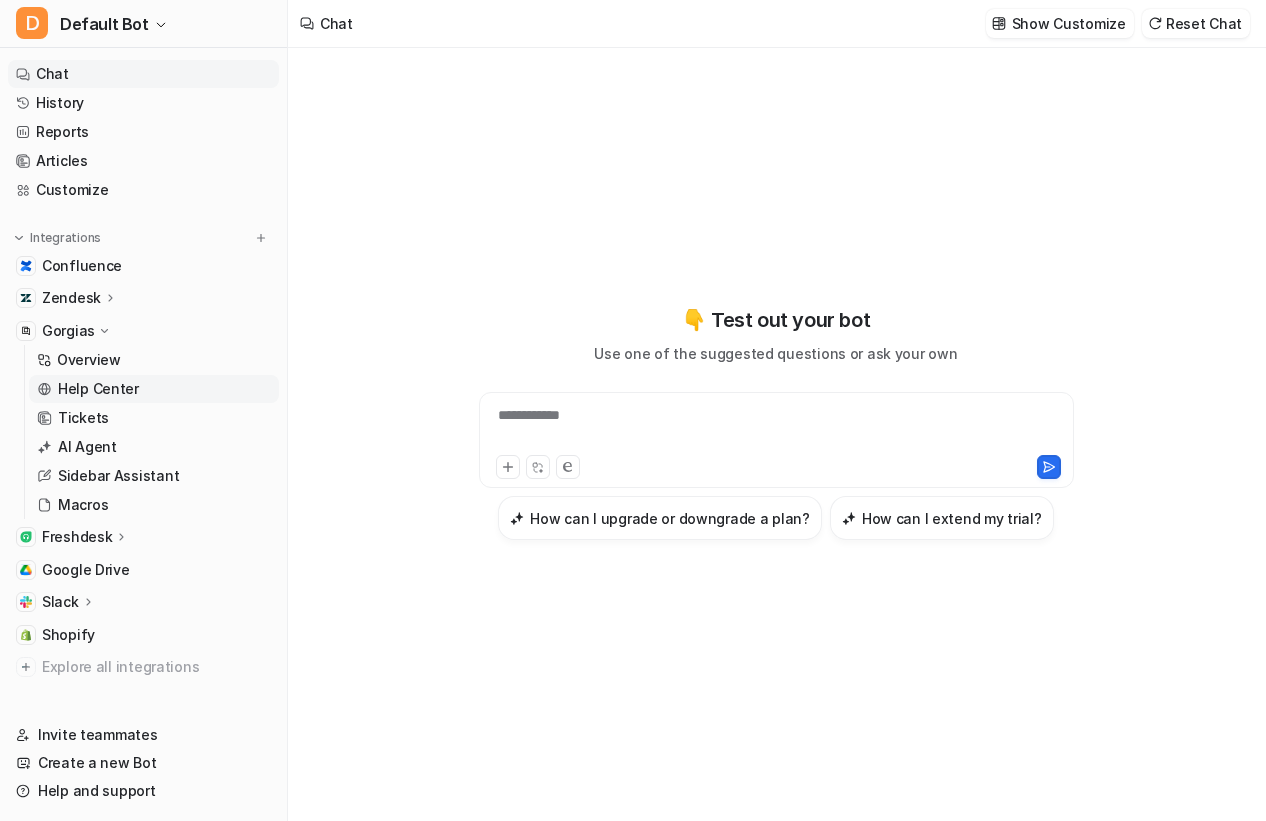 click on "Help Center" at bounding box center [98, 389] 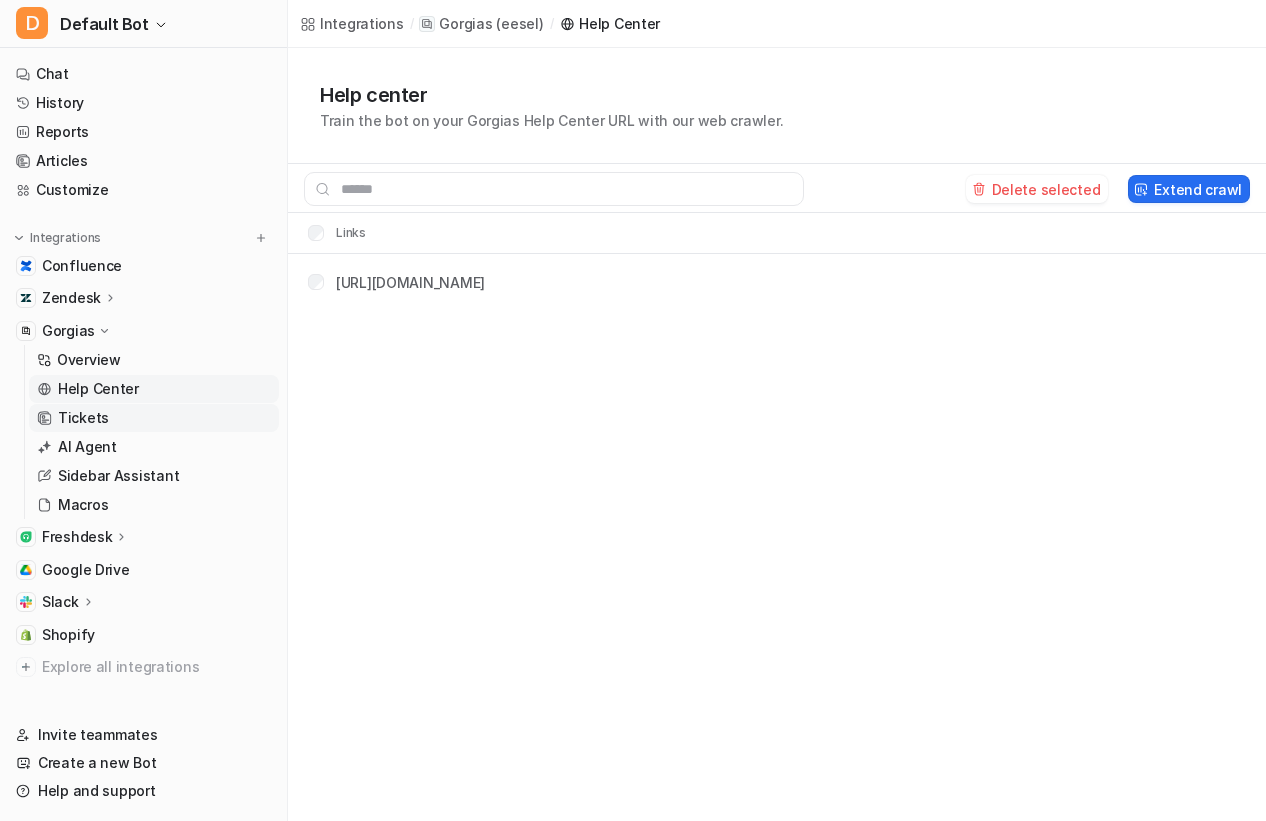 click on "Tickets" at bounding box center [154, 418] 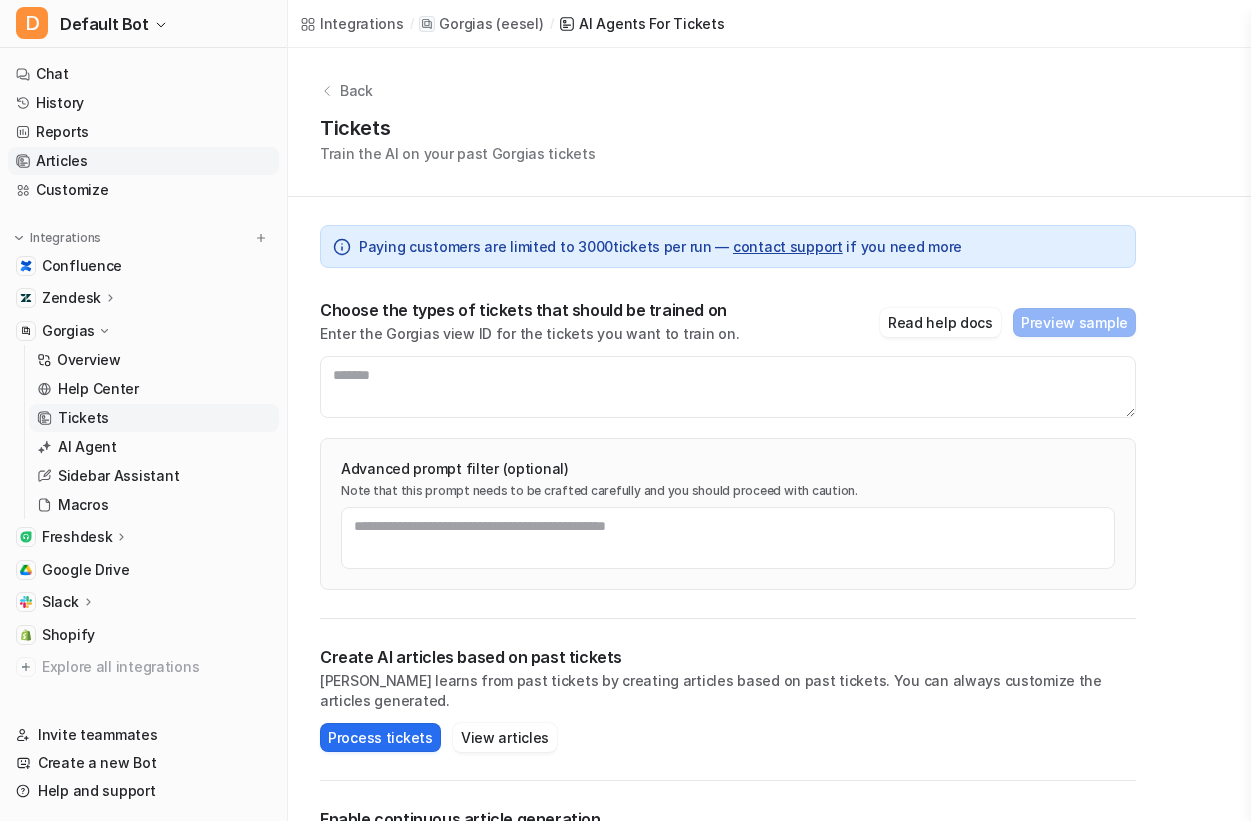 click on "Articles" at bounding box center [143, 161] 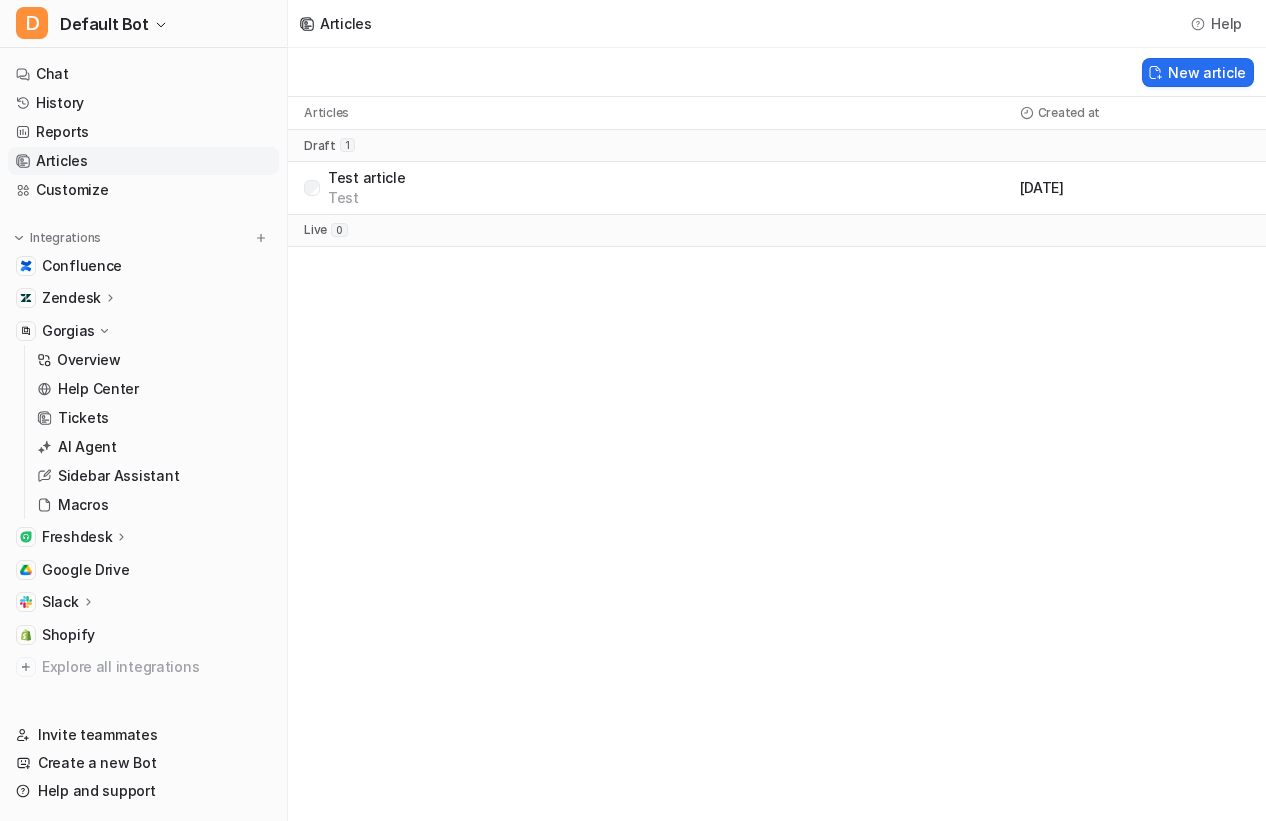 click on "Test article" at bounding box center (367, 178) 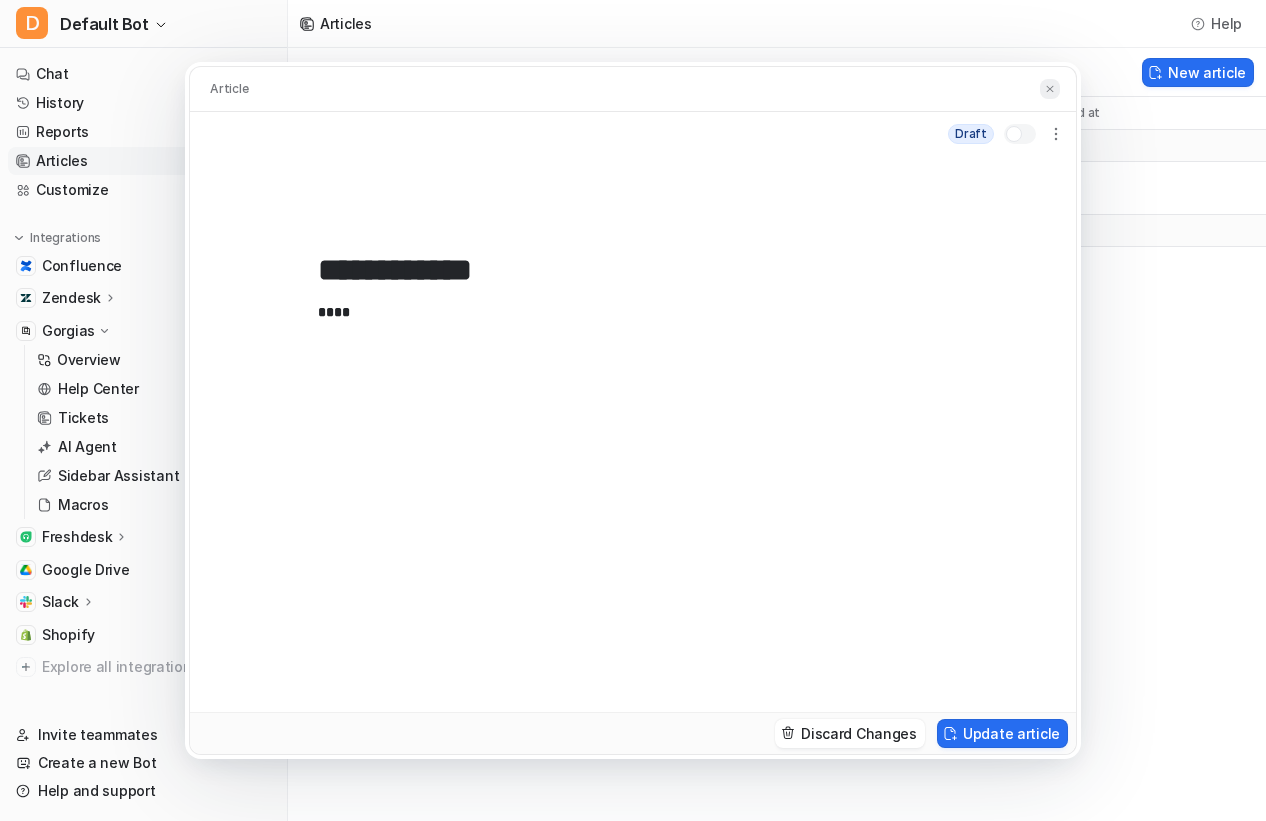 click at bounding box center [1050, 89] 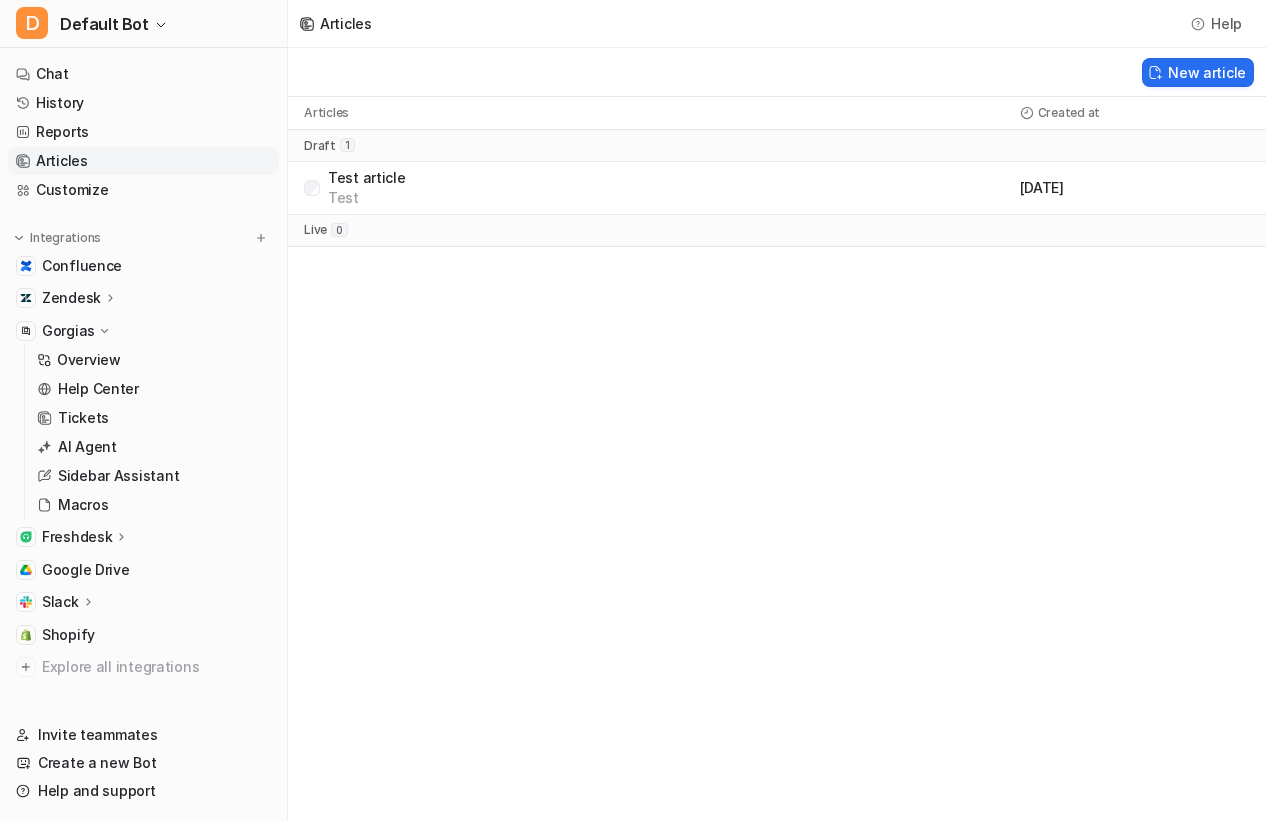 click on "Articles Help New article Articles Created at draft 1 Test article Test July 16, 2025 live 0 Help Chat with us We’re a small team, but make it a priority to chat with every single customer. Watch a 5 min demo A quick walkthrough our app and everything you can do with it. Visit Help Center Read through our docs - or AI chat. 0 selected Set Status to Live Set Status to Draft Delete Articles" at bounding box center [633, 410] 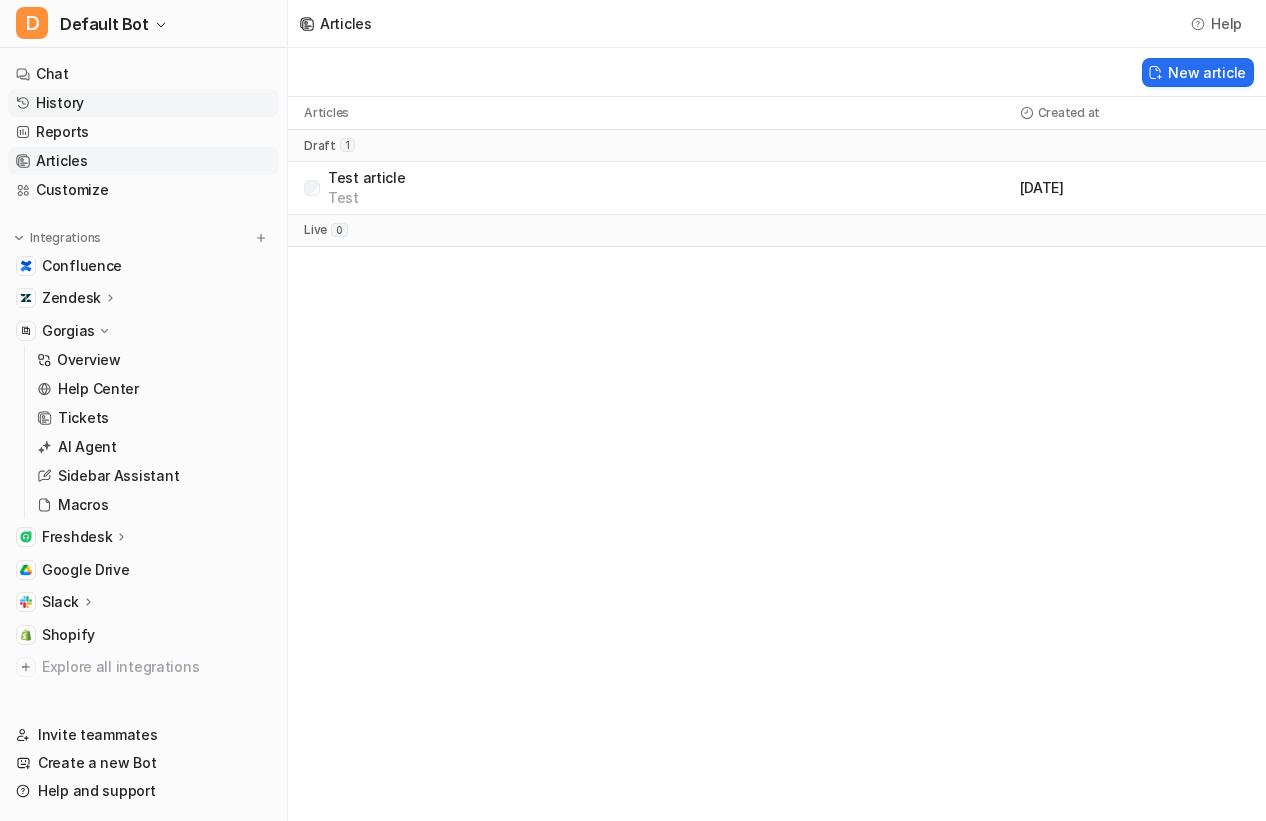 click on "History" at bounding box center [143, 103] 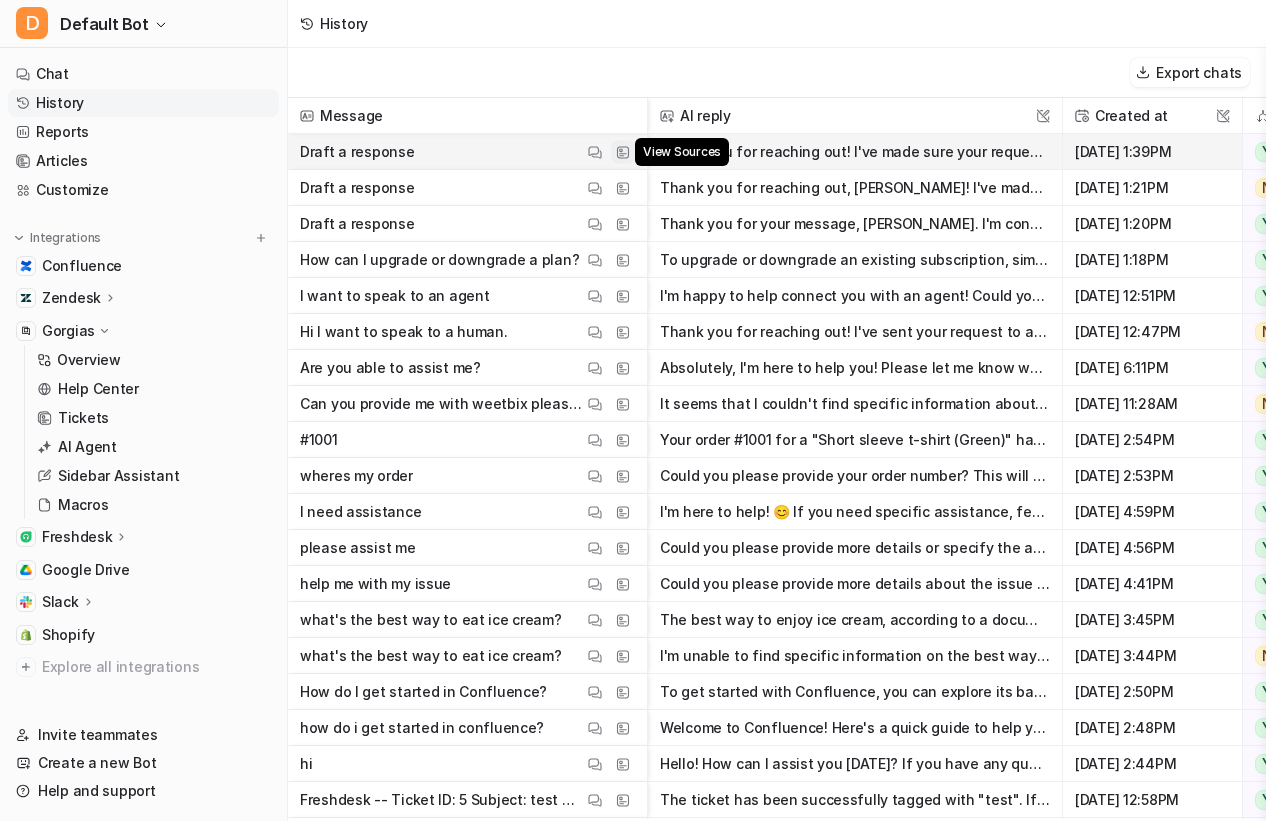 click at bounding box center (623, 152) 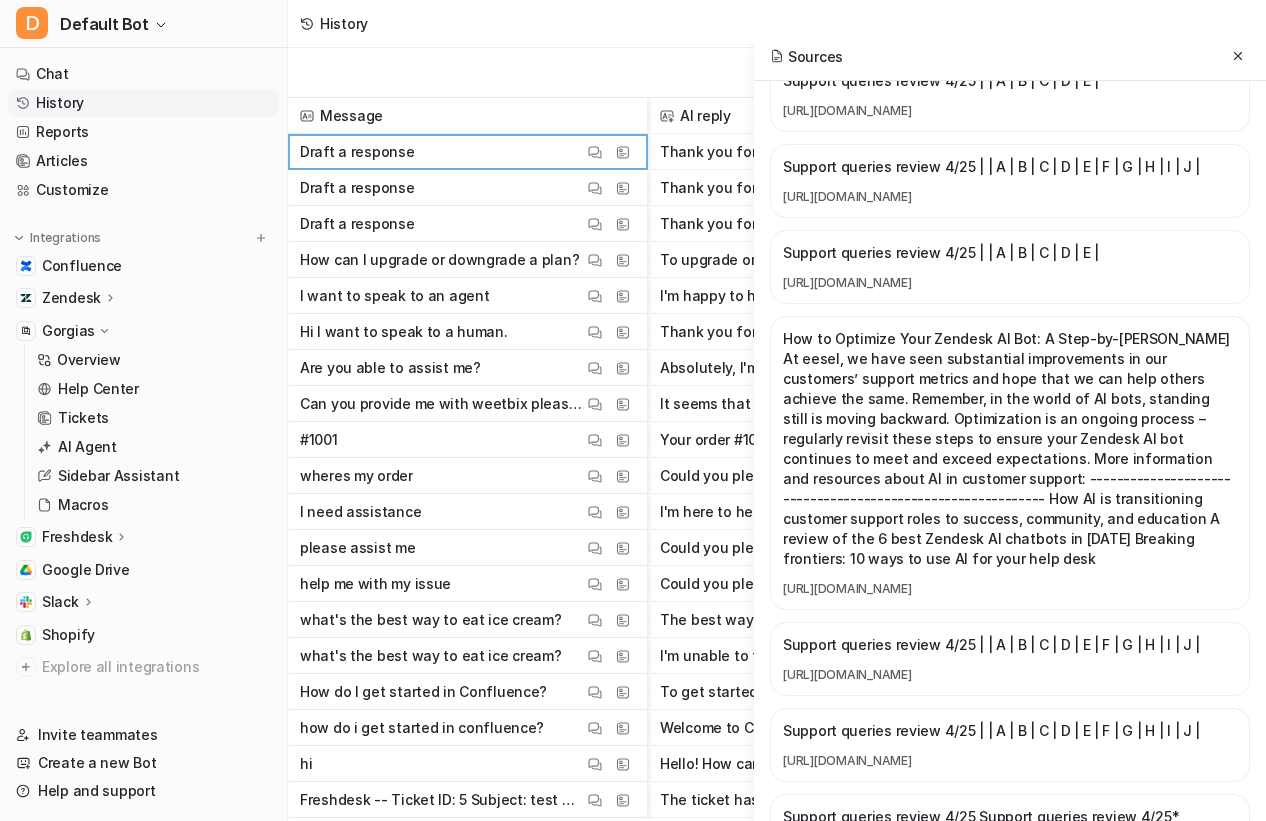 scroll, scrollTop: 1399, scrollLeft: 0, axis: vertical 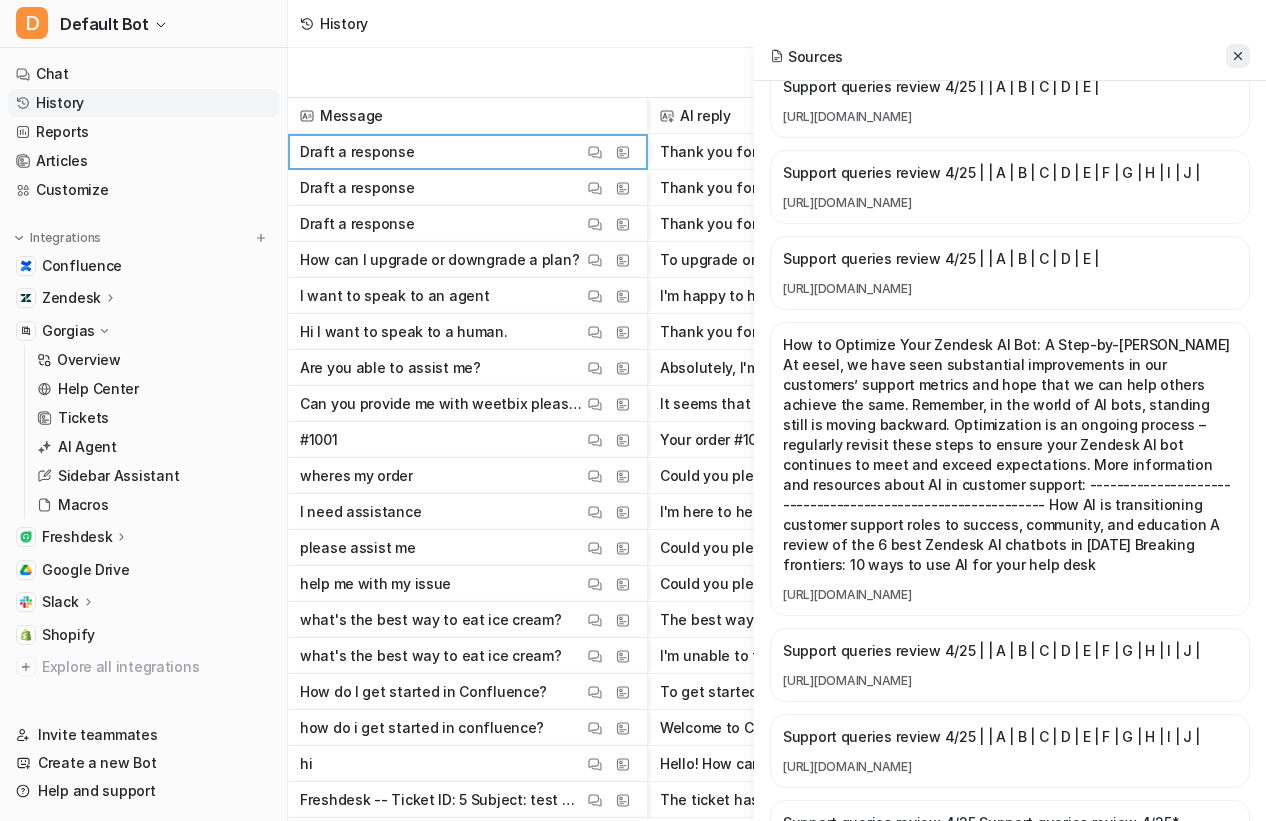 click at bounding box center [1238, 56] 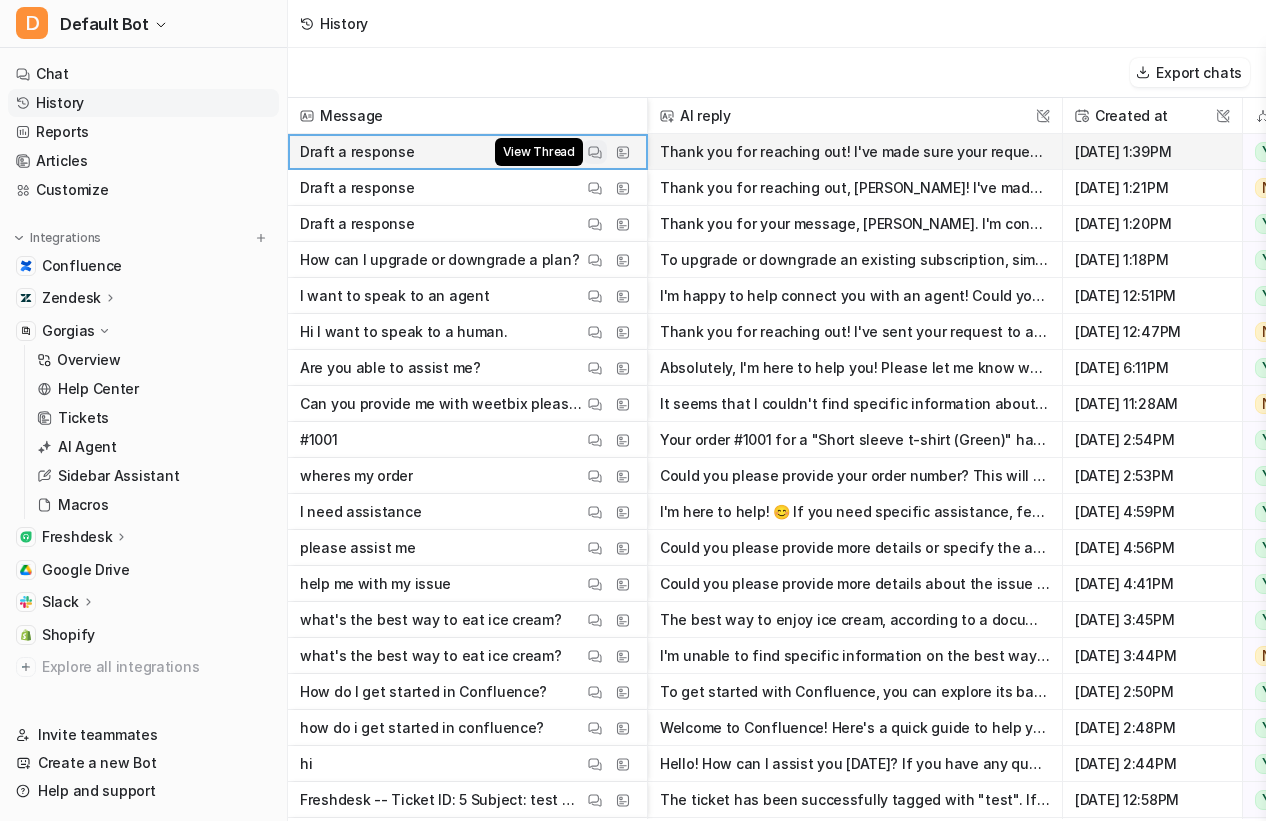 click at bounding box center [595, 152] 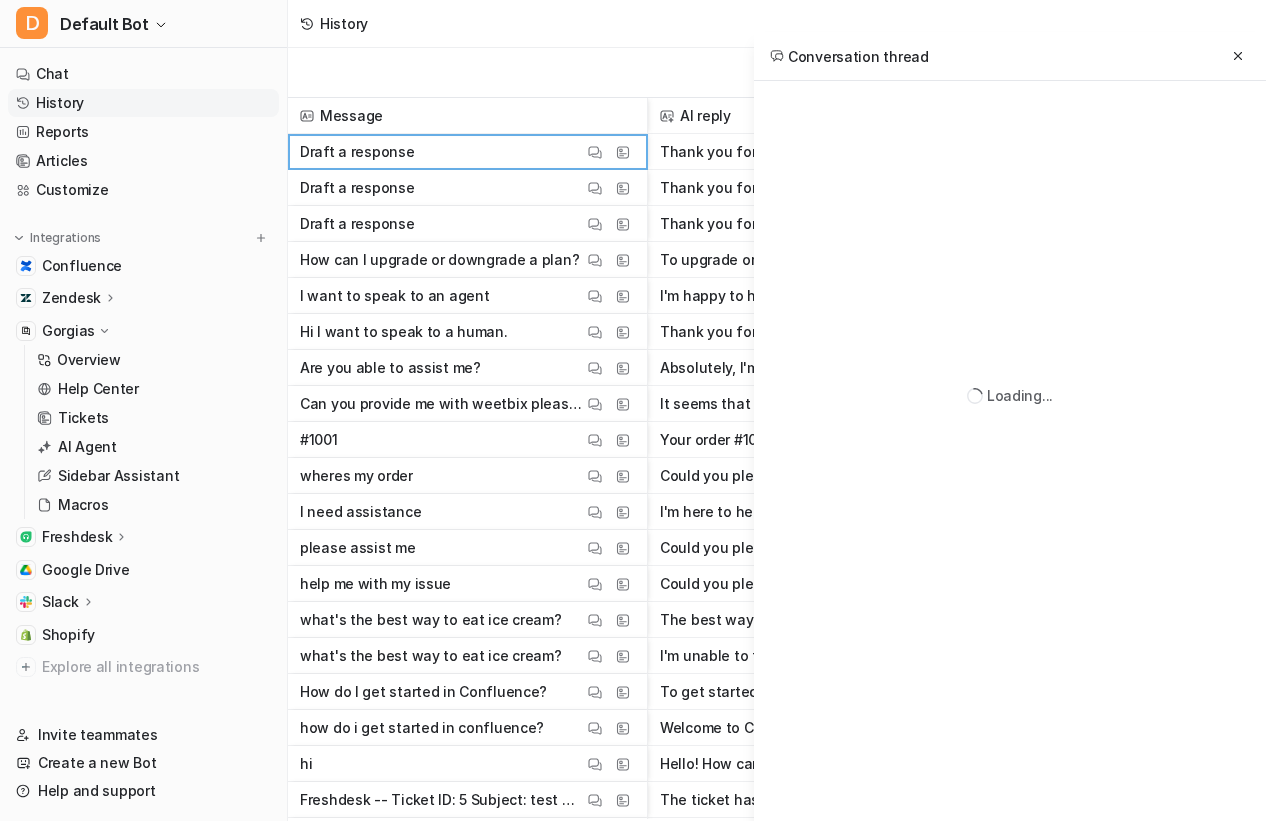 scroll, scrollTop: 0, scrollLeft: 0, axis: both 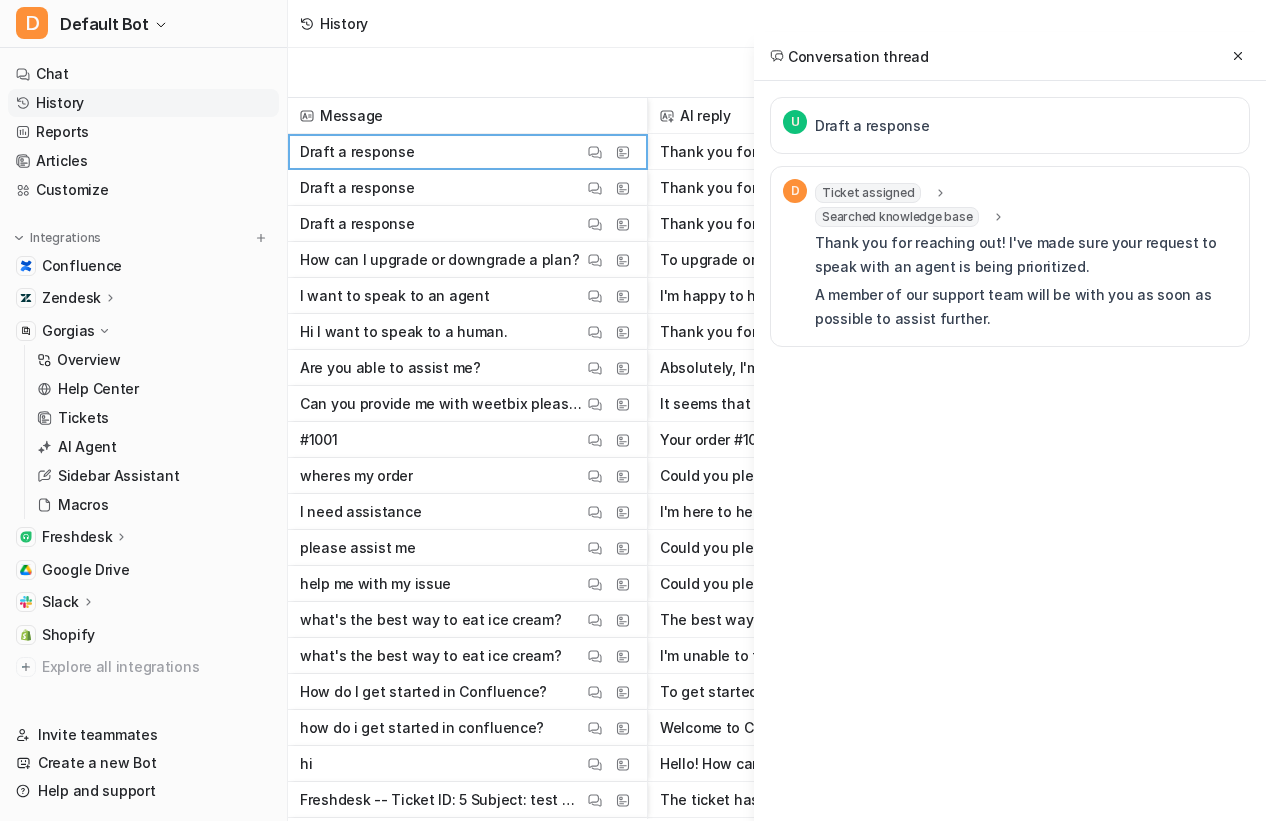 drag, startPoint x: 934, startPoint y: 187, endPoint x: 929, endPoint y: 173, distance: 14.866069 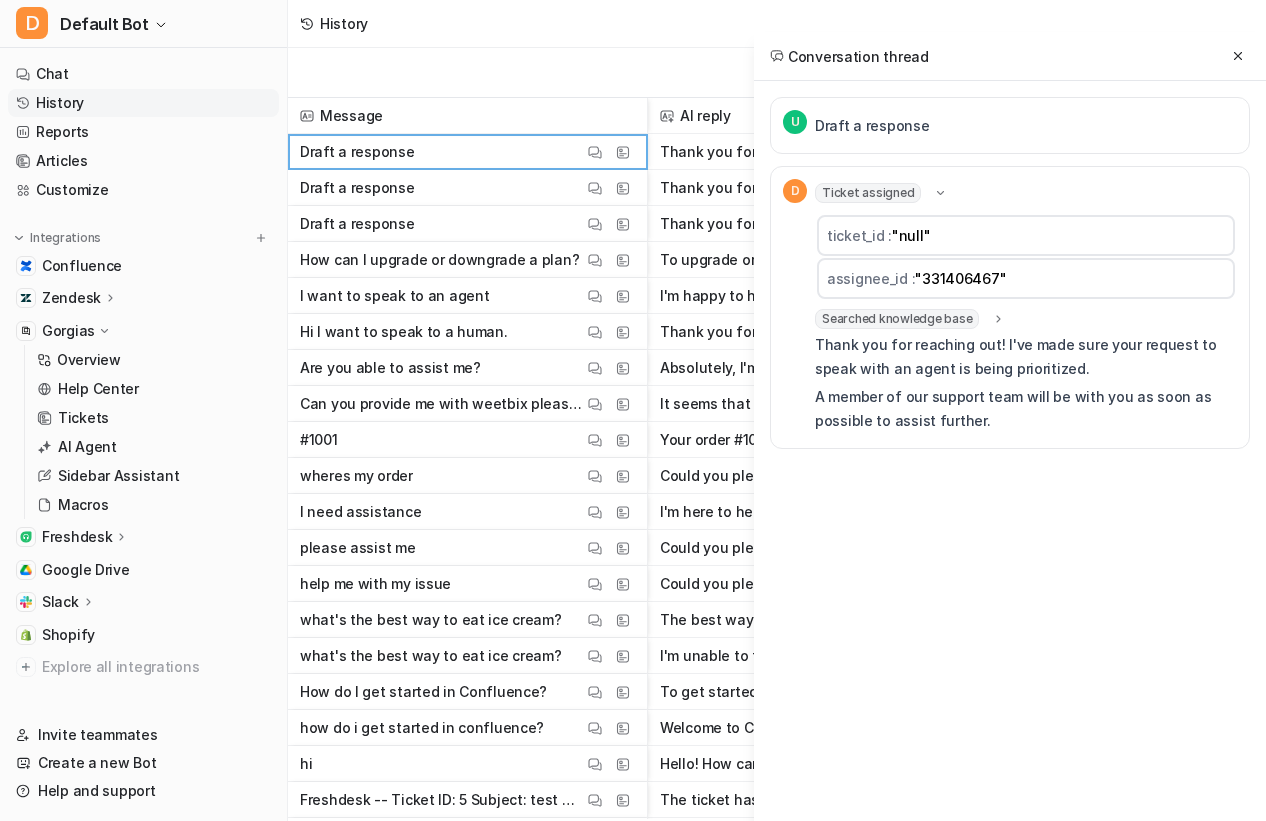 click on "Searched knowledge base" at bounding box center [910, 319] 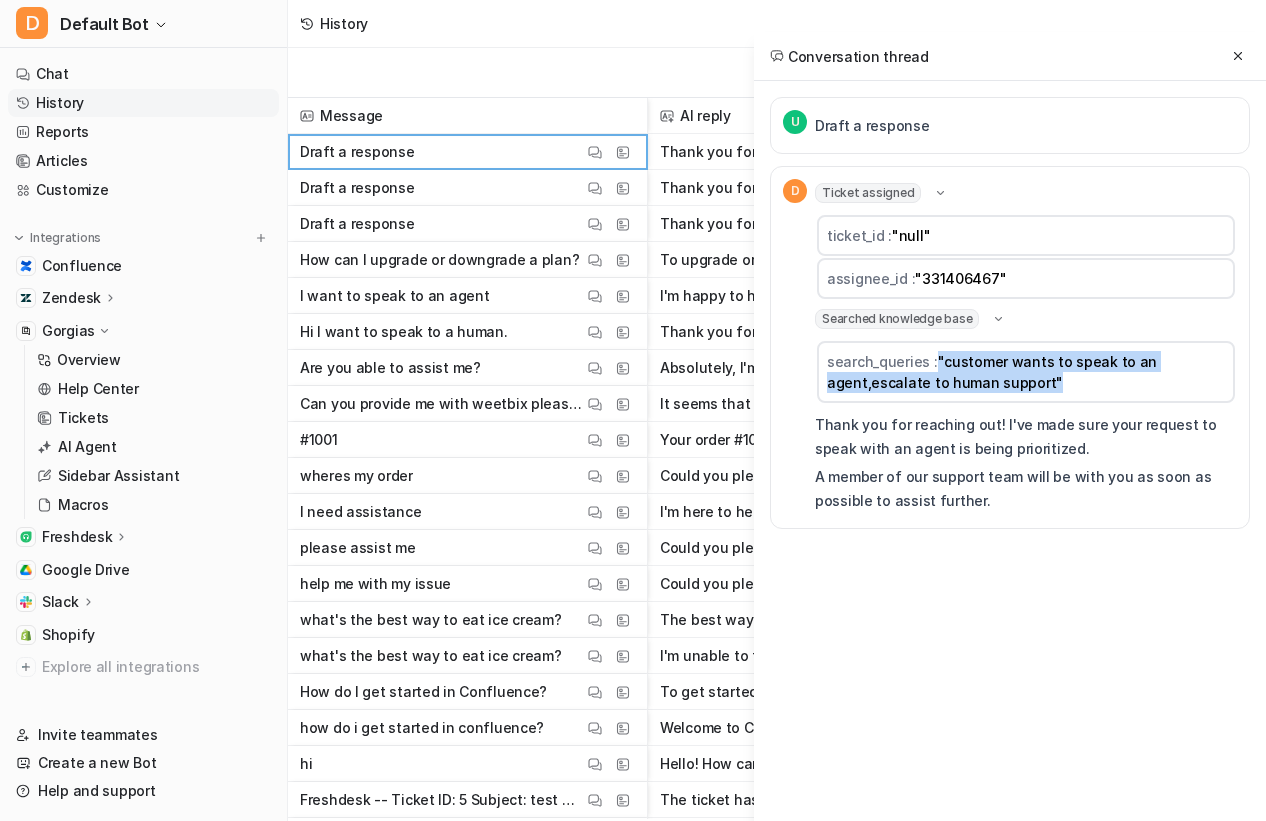 drag, startPoint x: 1055, startPoint y: 387, endPoint x: 938, endPoint y: 367, distance: 118.69709 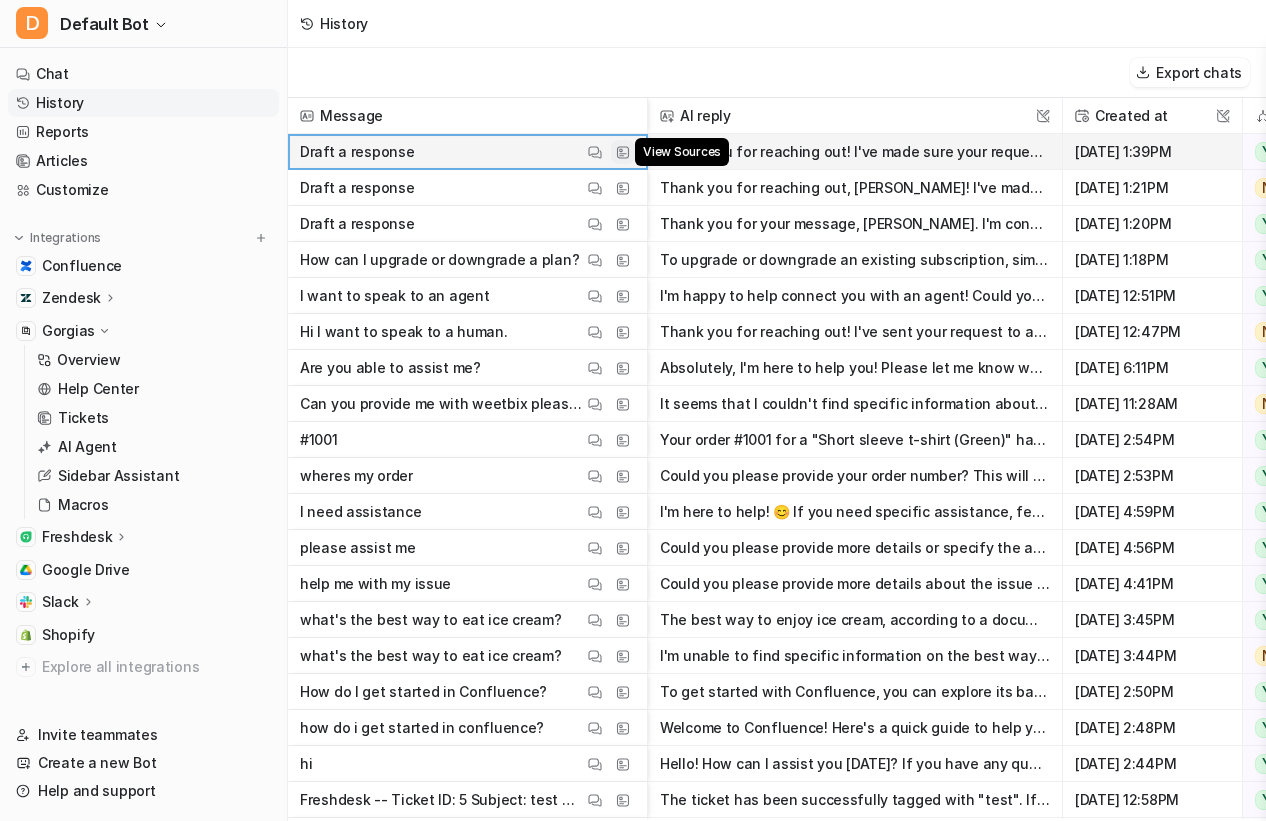 click at bounding box center (623, 152) 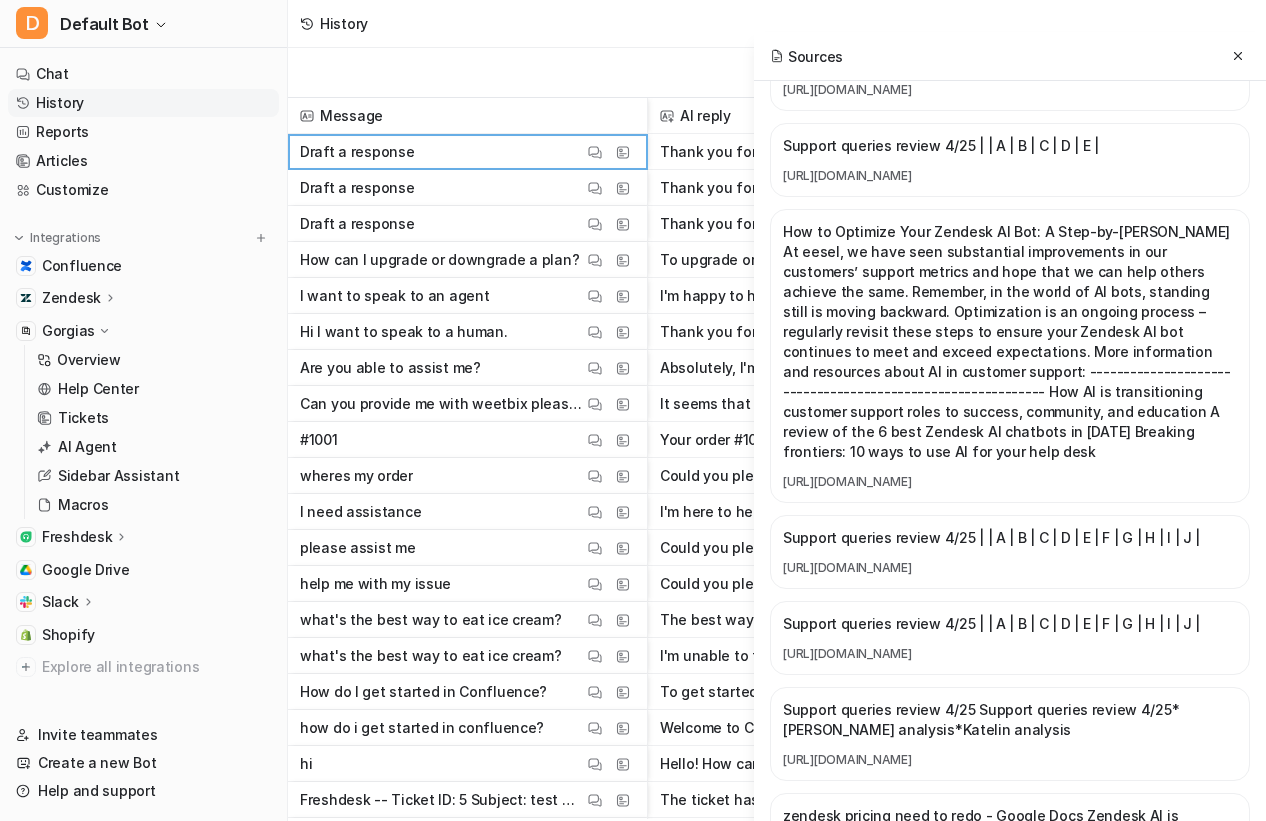 scroll, scrollTop: 1499, scrollLeft: 0, axis: vertical 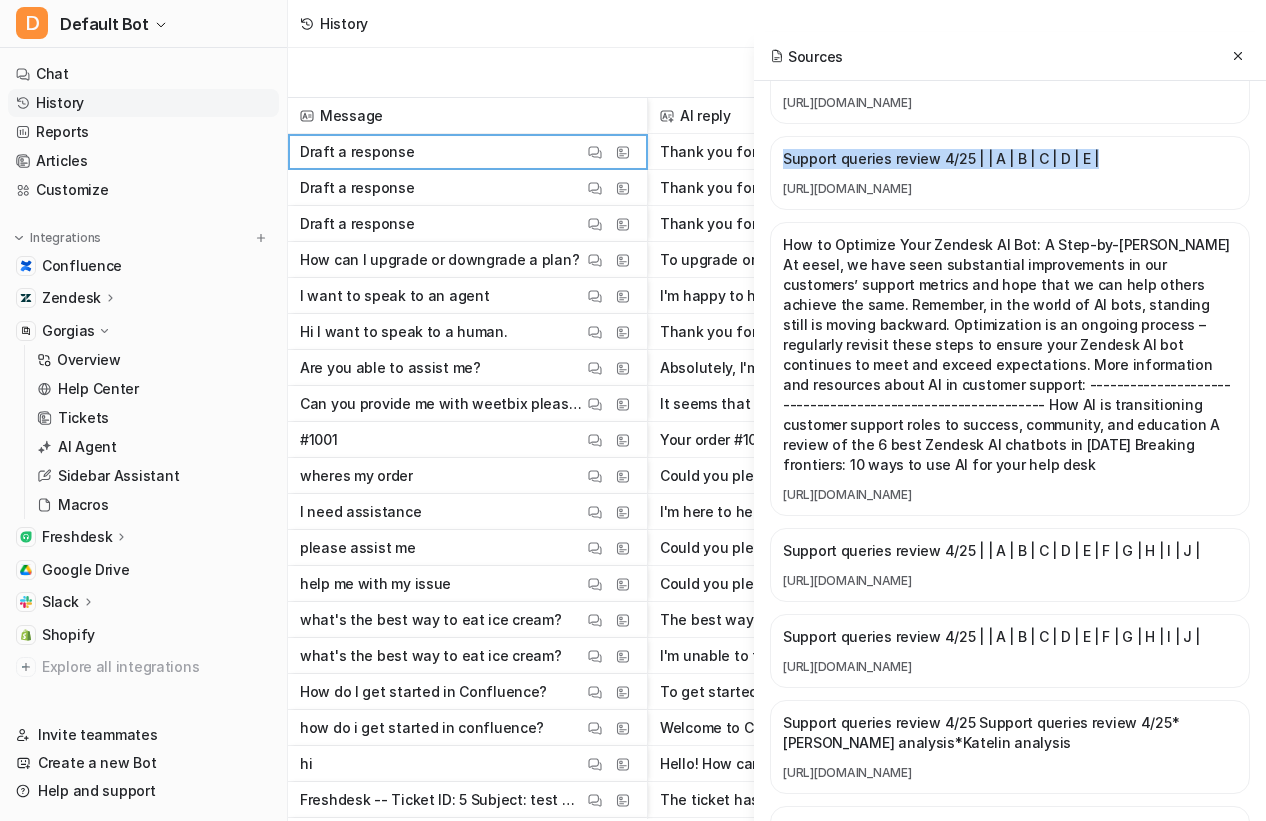 drag, startPoint x: 1088, startPoint y: 334, endPoint x: 799, endPoint y: 368, distance: 290.99313 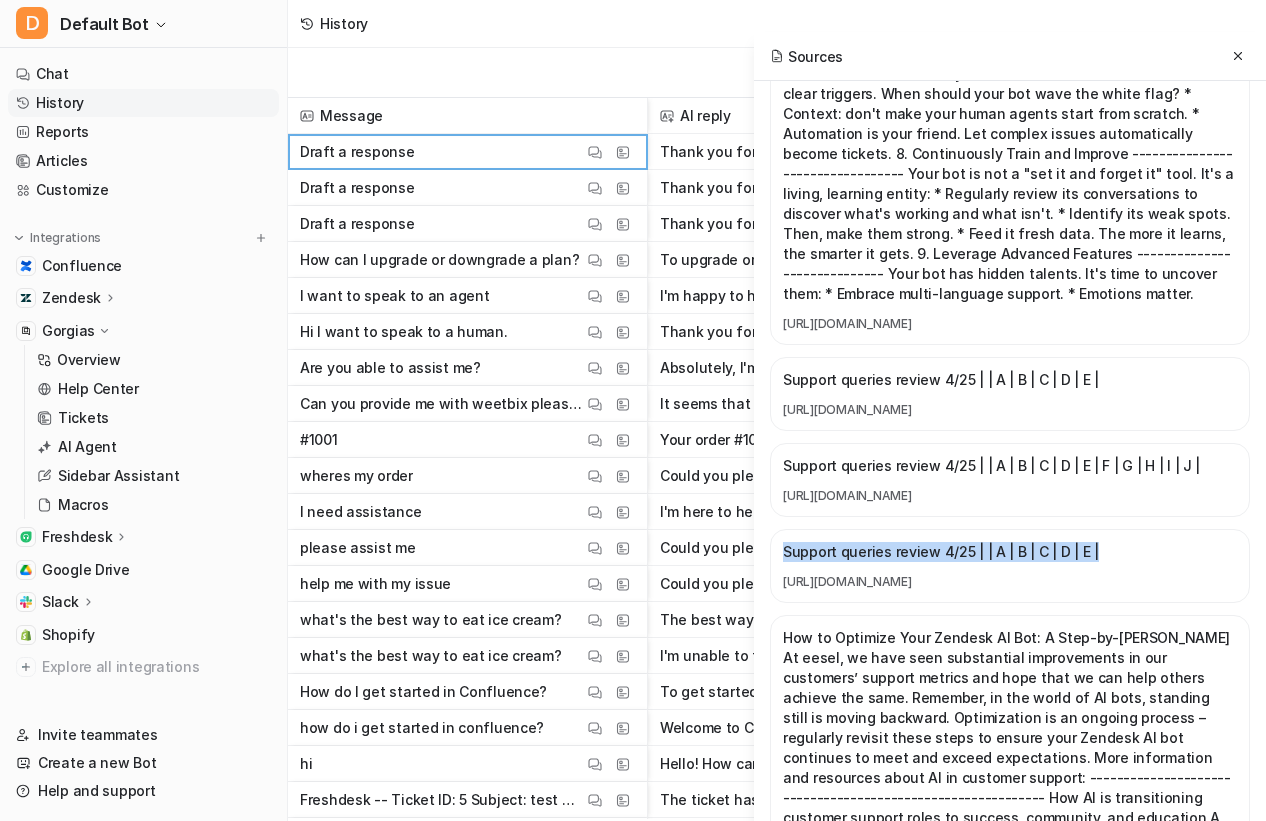scroll, scrollTop: 1099, scrollLeft: 0, axis: vertical 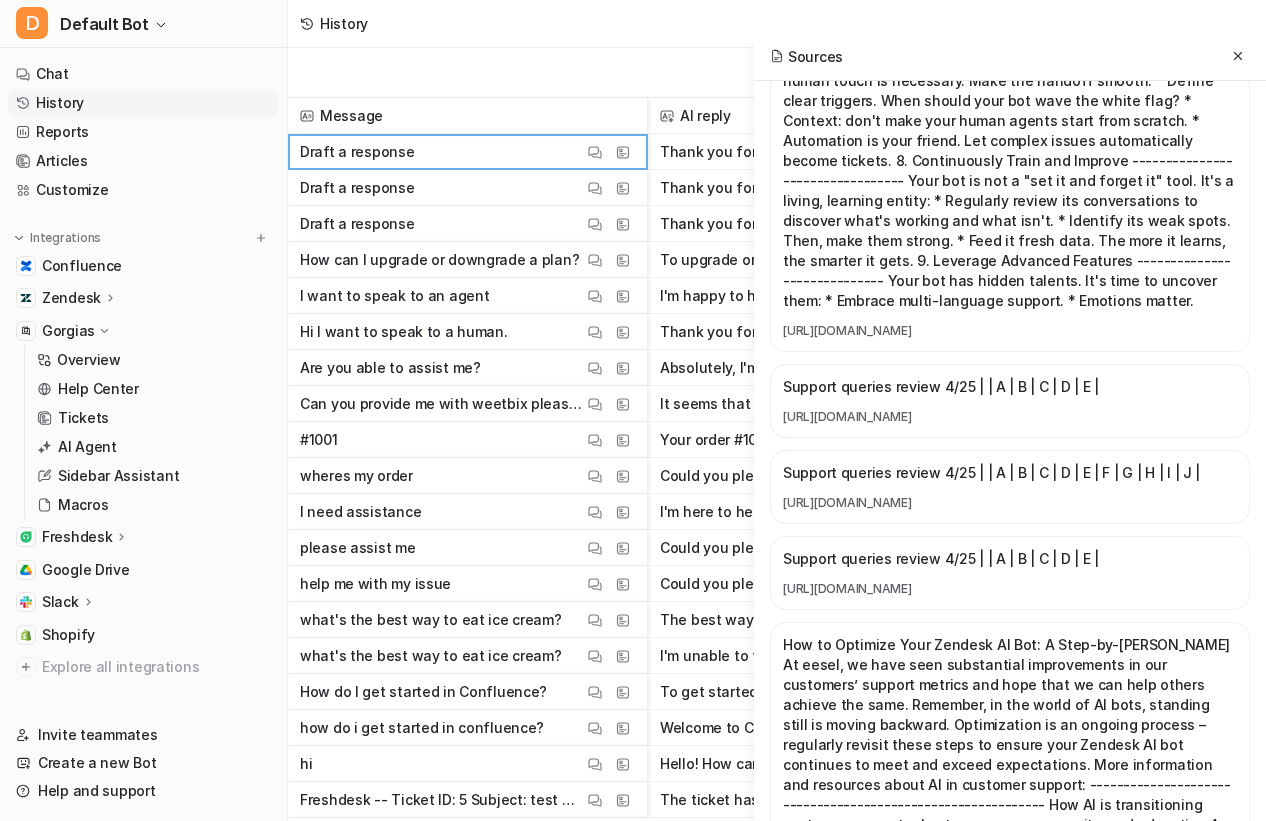 click on "How to Optimize Your Zendesk AI Bot: A Step-by-Step Guide Our bot doesn't just respond; it recommends. It guides. It knows what each user needs before they even ask.  7. Set Up Proper Escalation Paths ---------------------------------  Sometimes, human touch is necessary. Make the handoff smooth:  * Define clear triggers. When should your bot wave the white flag? * Context: don't make your human agents start from scratch. * Automation is your friend. Let complex issues automatically become tickets.  8. Continuously Train and Improve ---------------------------------  Your bot is not a "set it and forget it" tool. It's a living, learning entity:  * Regularly review its conversations to discover what's working and what isn't. * Identify its weak spots. Then, make them strong. * Feed it fresh data. The more it learns, the smarter it gets.  9. Leverage Advanced Features -----------------------------  Your bot has hidden talents. It's time to uncover them:  * Embrace multi-language support. * Emotions matter." at bounding box center [1010, 151] 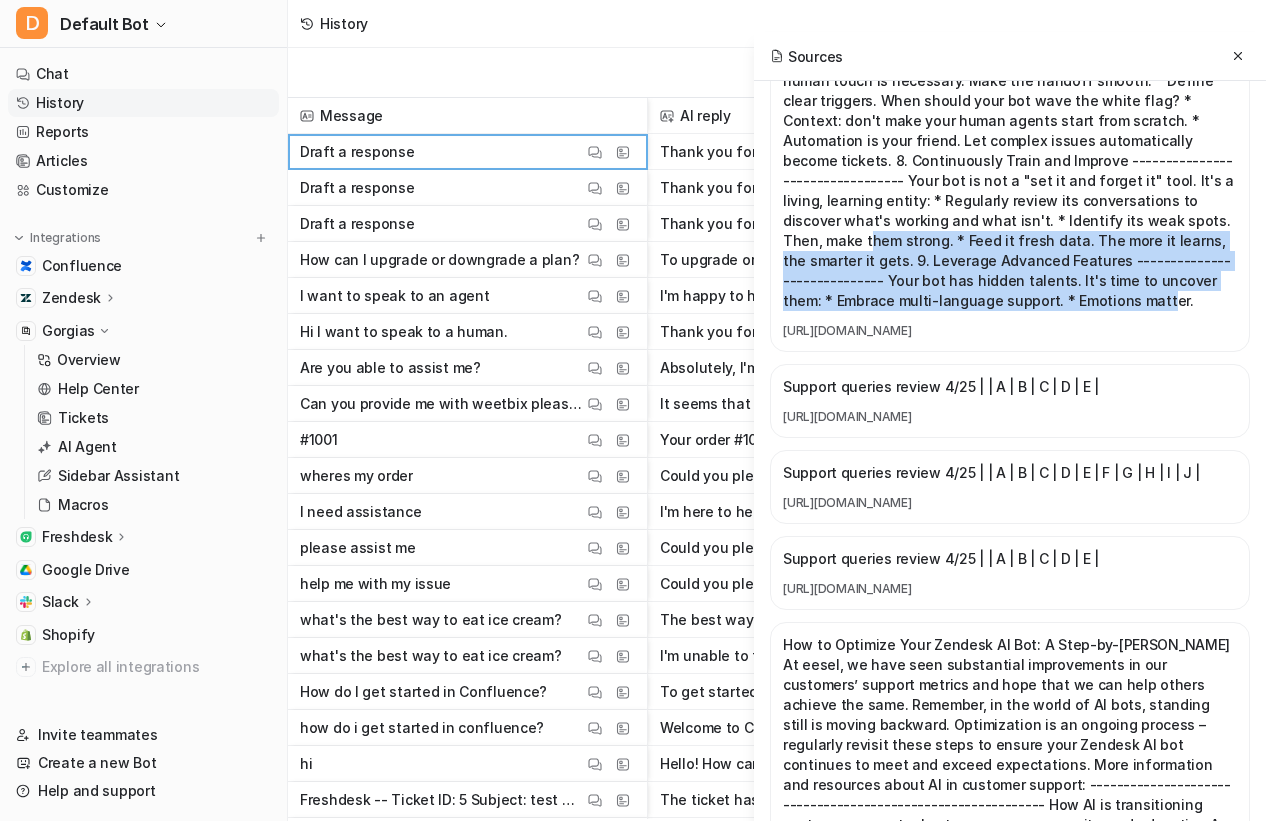 drag, startPoint x: 1146, startPoint y: 440, endPoint x: 890, endPoint y: 383, distance: 262.26895 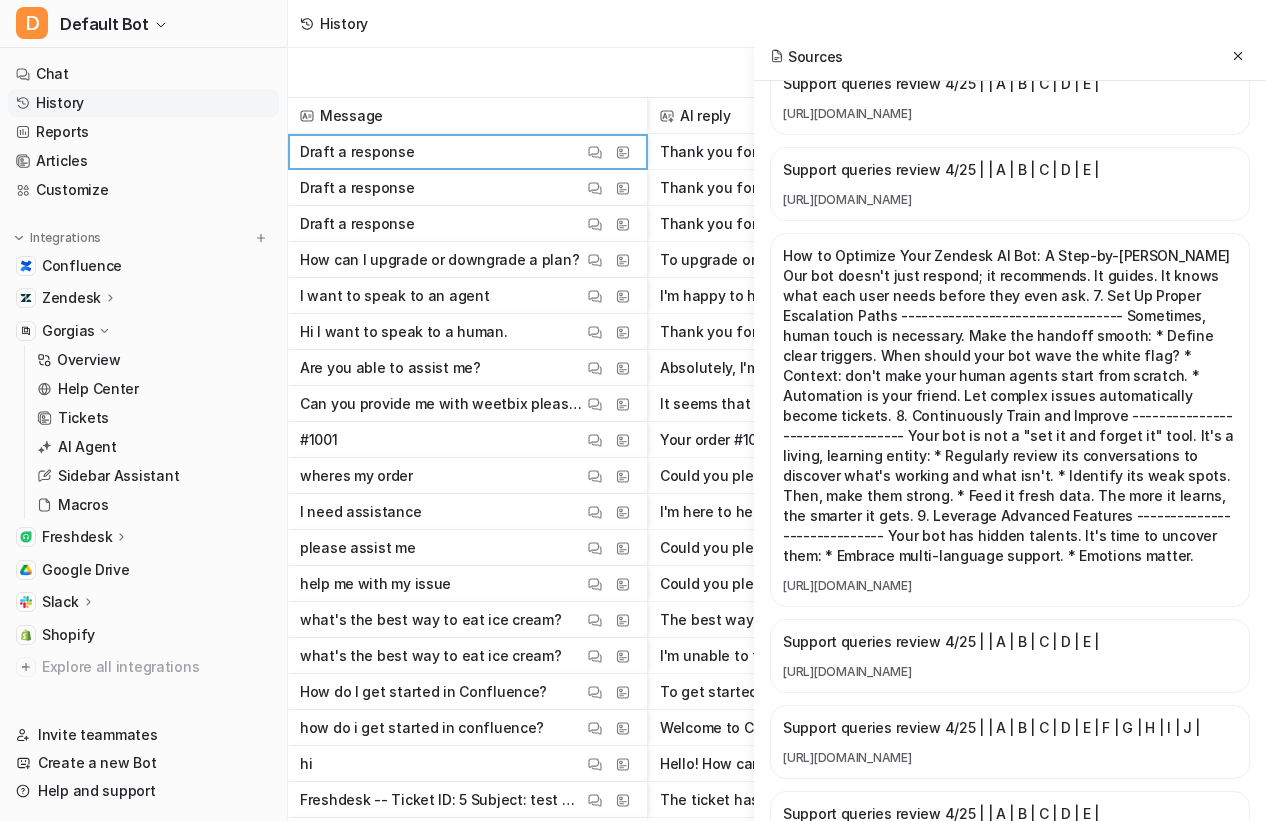 scroll, scrollTop: 799, scrollLeft: 0, axis: vertical 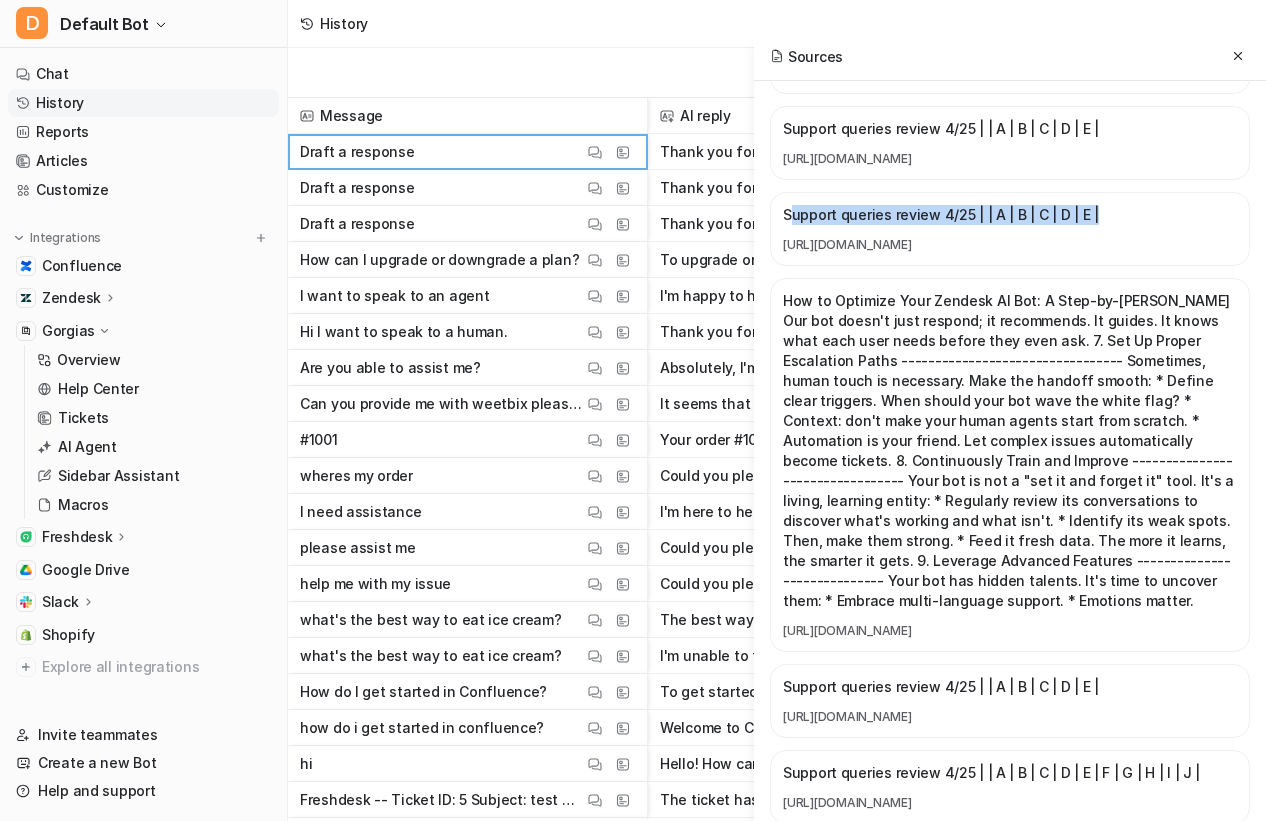 drag, startPoint x: 1085, startPoint y: 360, endPoint x: 802, endPoint y: 384, distance: 284.01584 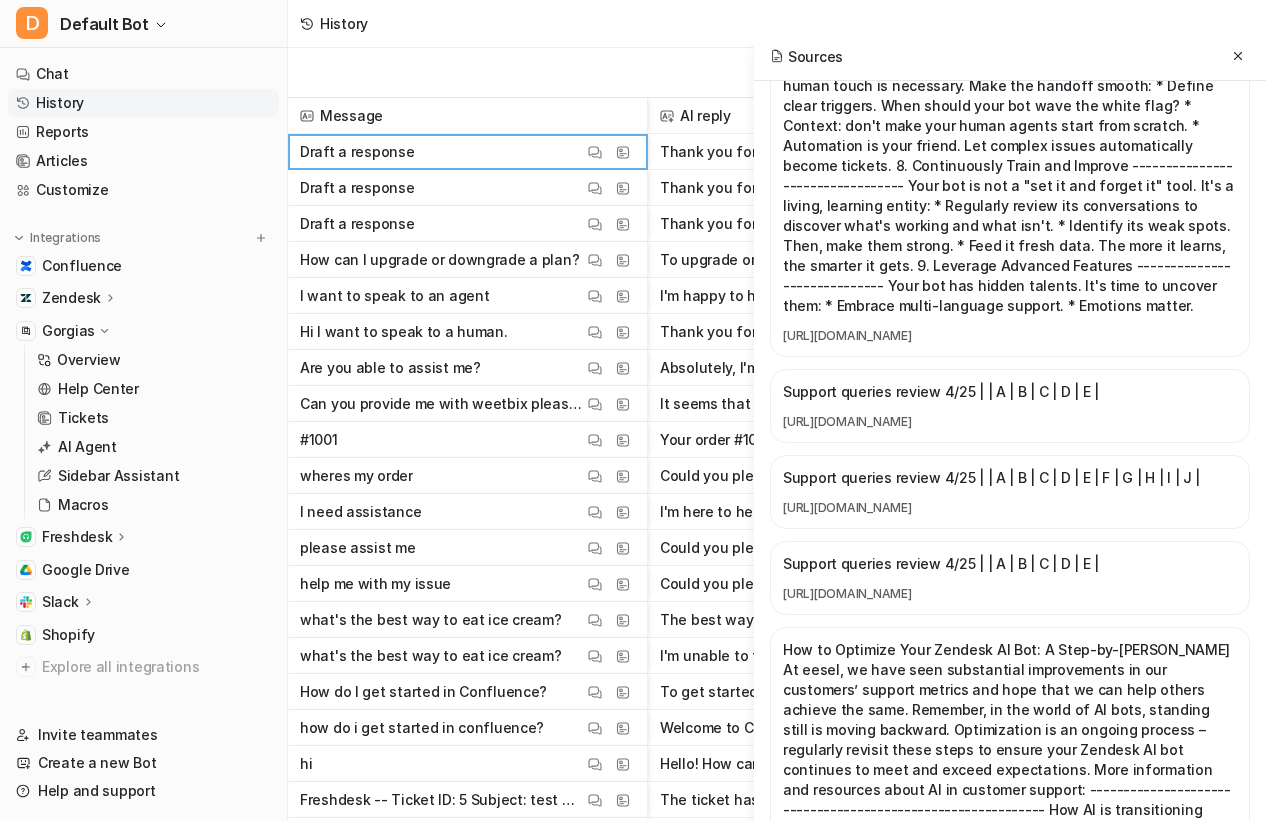 scroll, scrollTop: 1100, scrollLeft: 0, axis: vertical 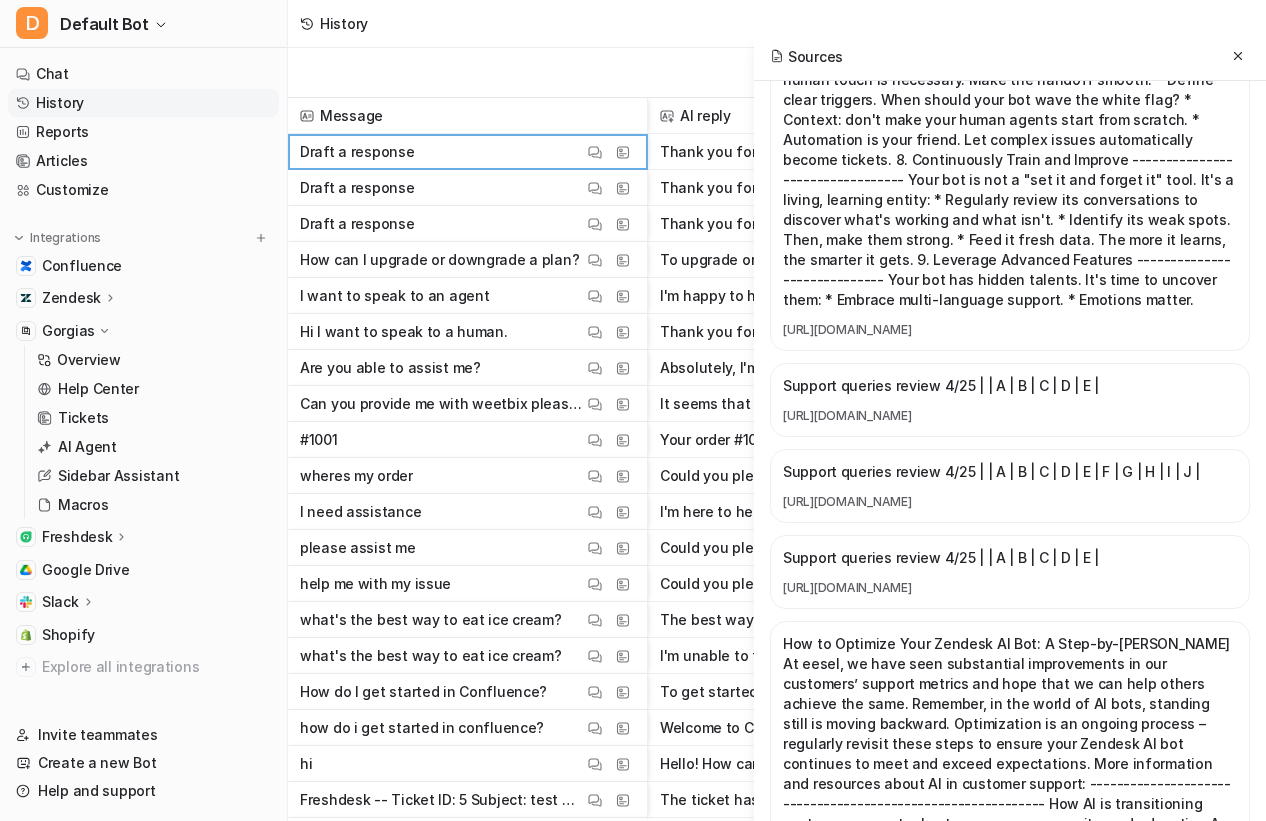 click on "How to Optimize Your Zendesk AI Bot: A Step-by-Step Guide Our bot doesn't just respond; it recommends. It guides. It knows what each user needs before they even ask.  7. Set Up Proper Escalation Paths ---------------------------------  Sometimes, human touch is necessary. Make the handoff smooth:  * Define clear triggers. When should your bot wave the white flag? * Context: don't make your human agents start from scratch. * Automation is your friend. Let complex issues automatically become tickets.  8. Continuously Train and Improve ---------------------------------  Your bot is not a "set it and forget it" tool. It's a living, learning entity:  * Regularly review its conversations to discover what's working and what isn't. * Identify its weak spots. Then, make them strong. * Feed it fresh data. The more it learns, the smarter it gets.  9. Leverage Advanced Features -----------------------------  Your bot has hidden talents. It's time to uncover them:  * Embrace multi-language support. * Emotions matter." at bounding box center [1010, 150] 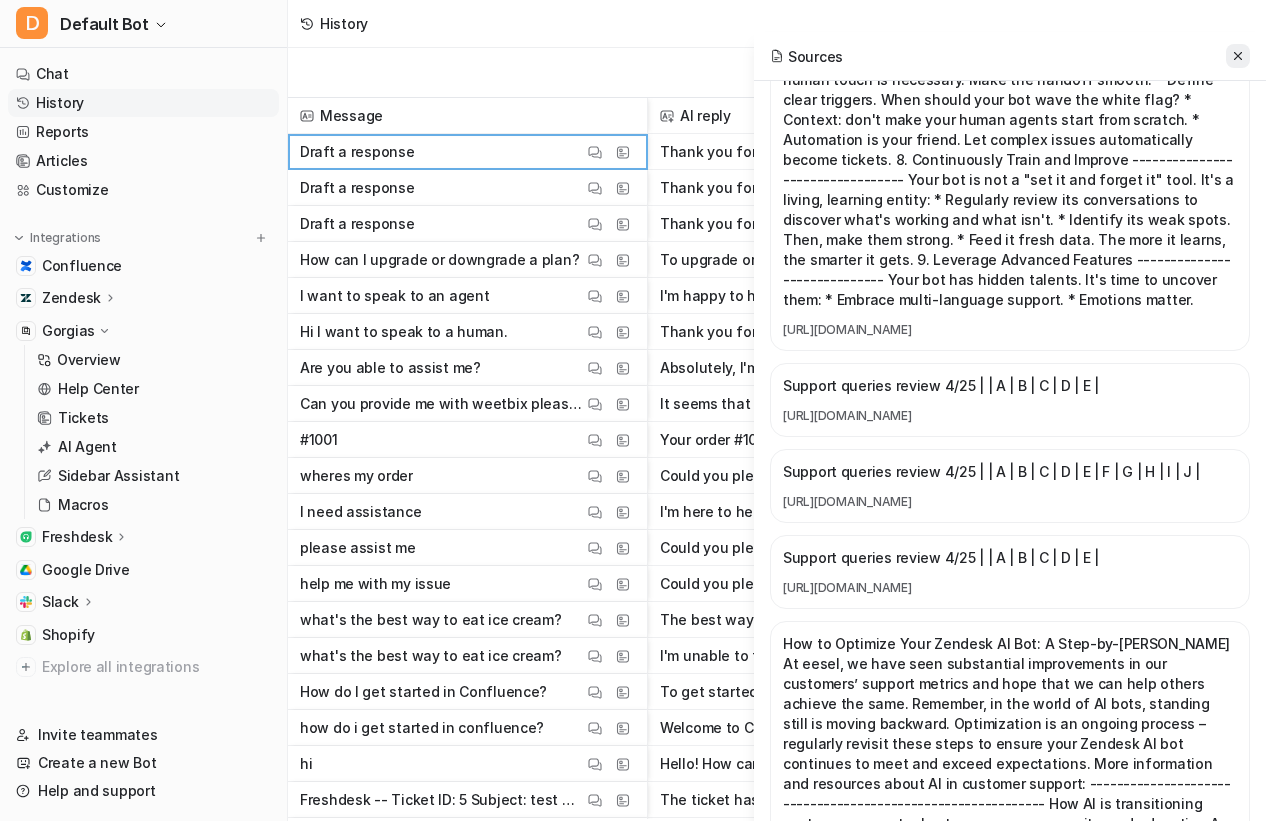 click at bounding box center (1238, 56) 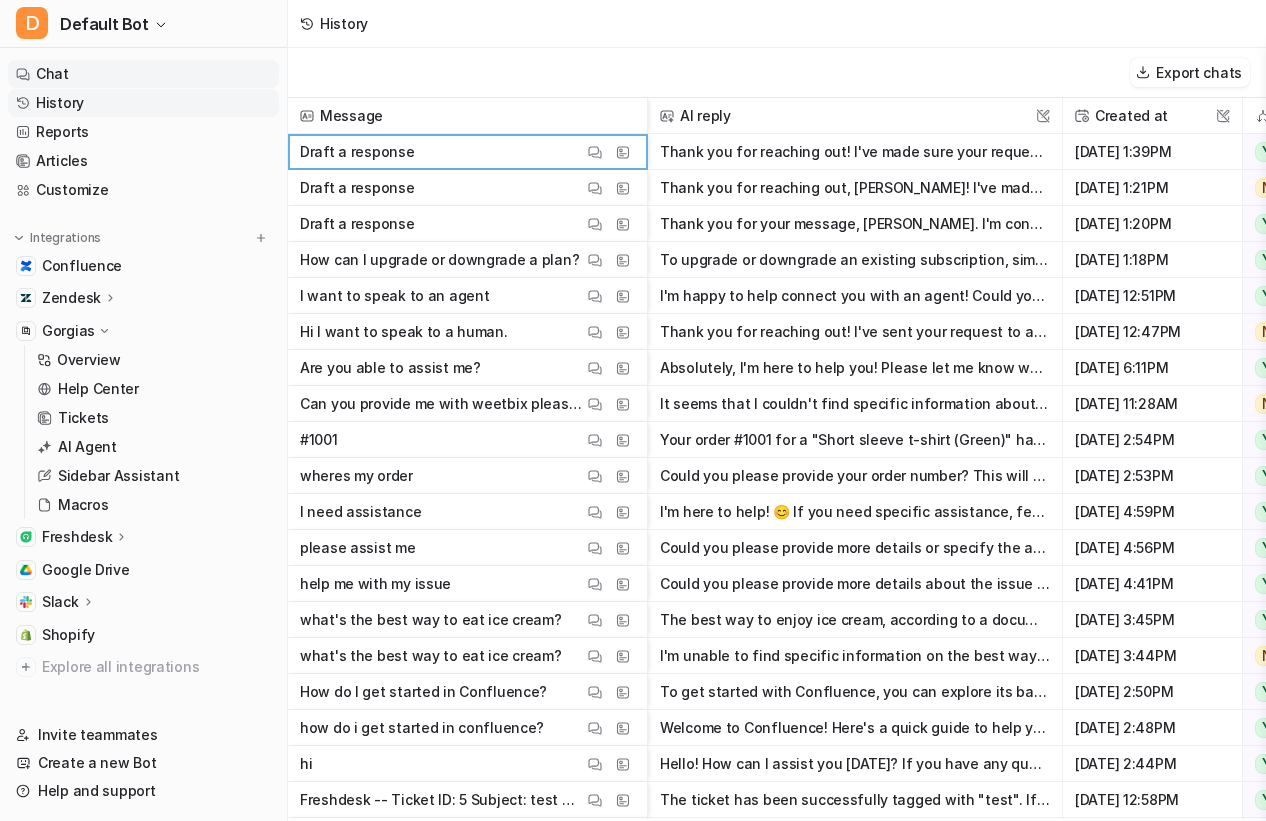 click on "Chat" at bounding box center (143, 74) 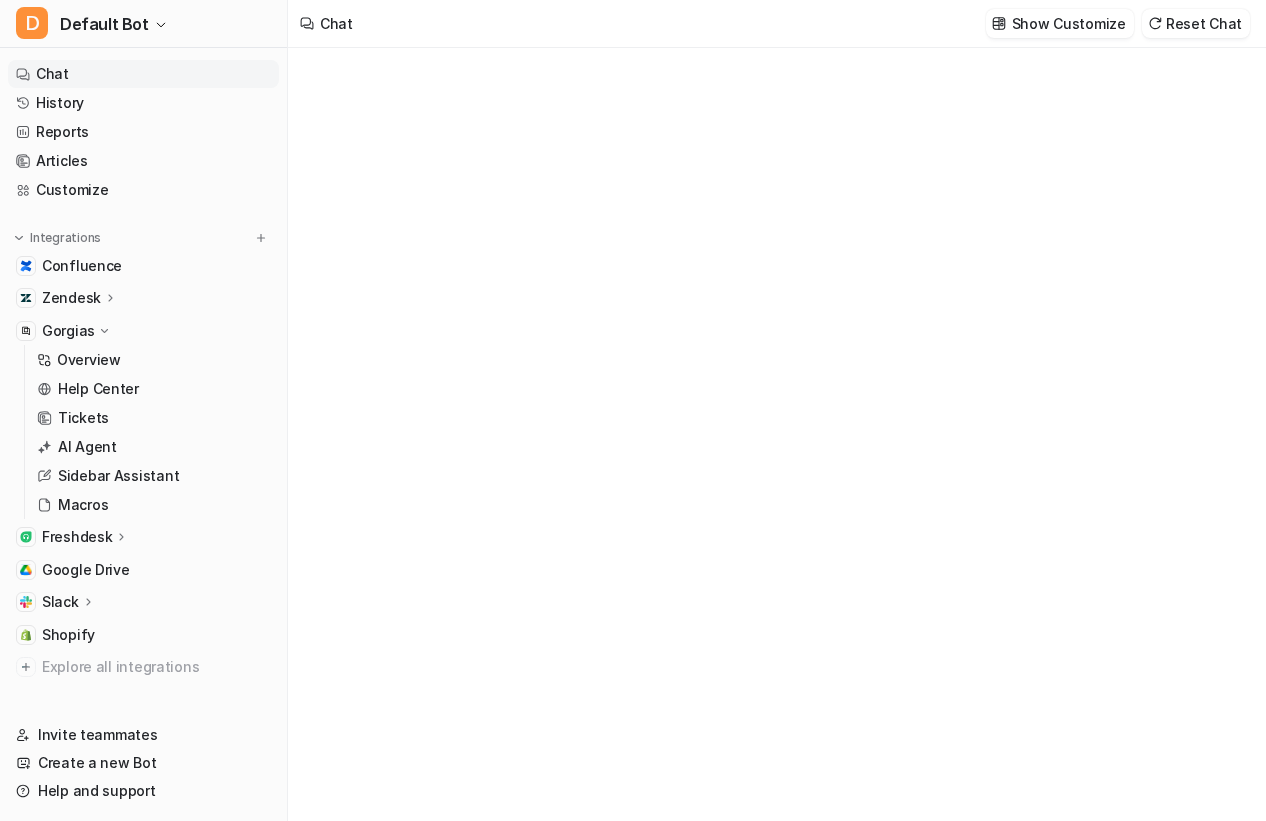type on "**********" 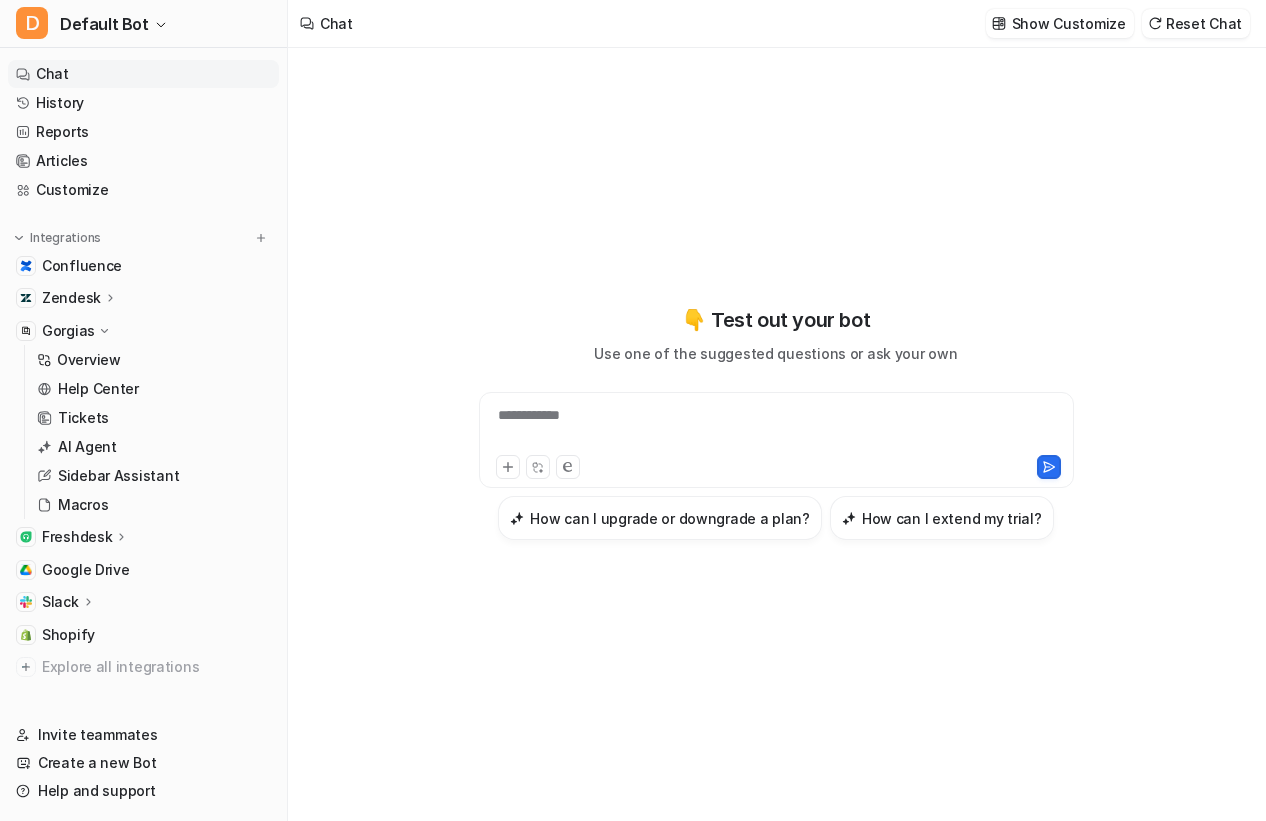 click on "**********" at bounding box center [776, 434] 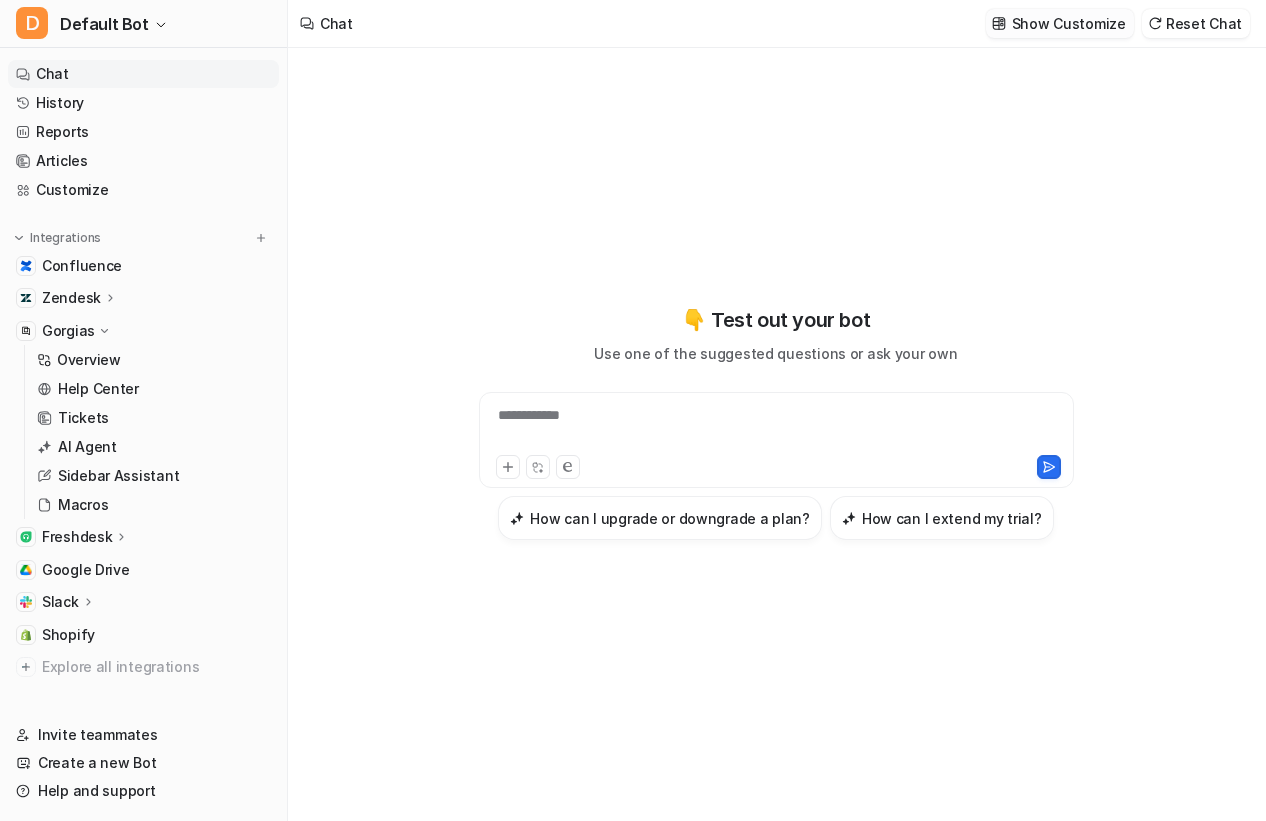 click on "Show Customize" at bounding box center [1069, 23] 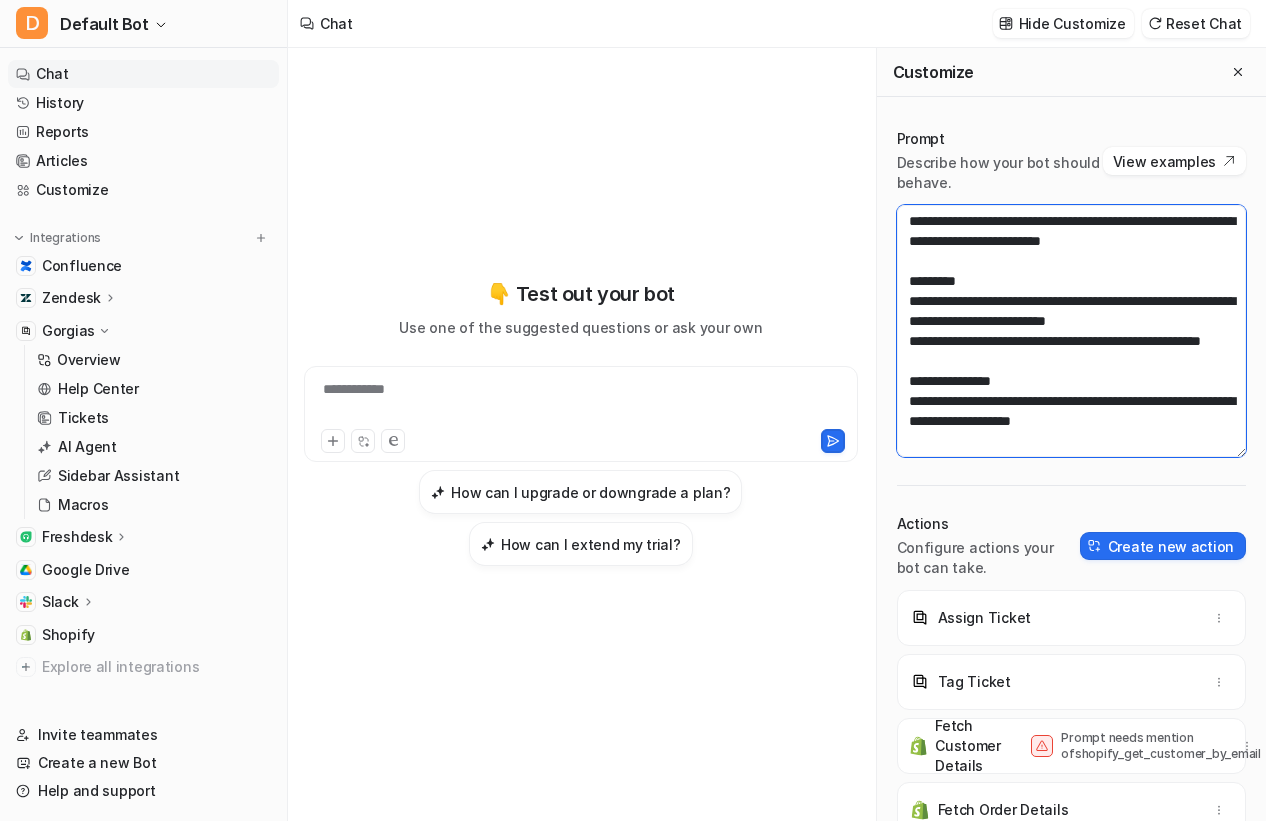 click on "**********" at bounding box center [1071, 331] 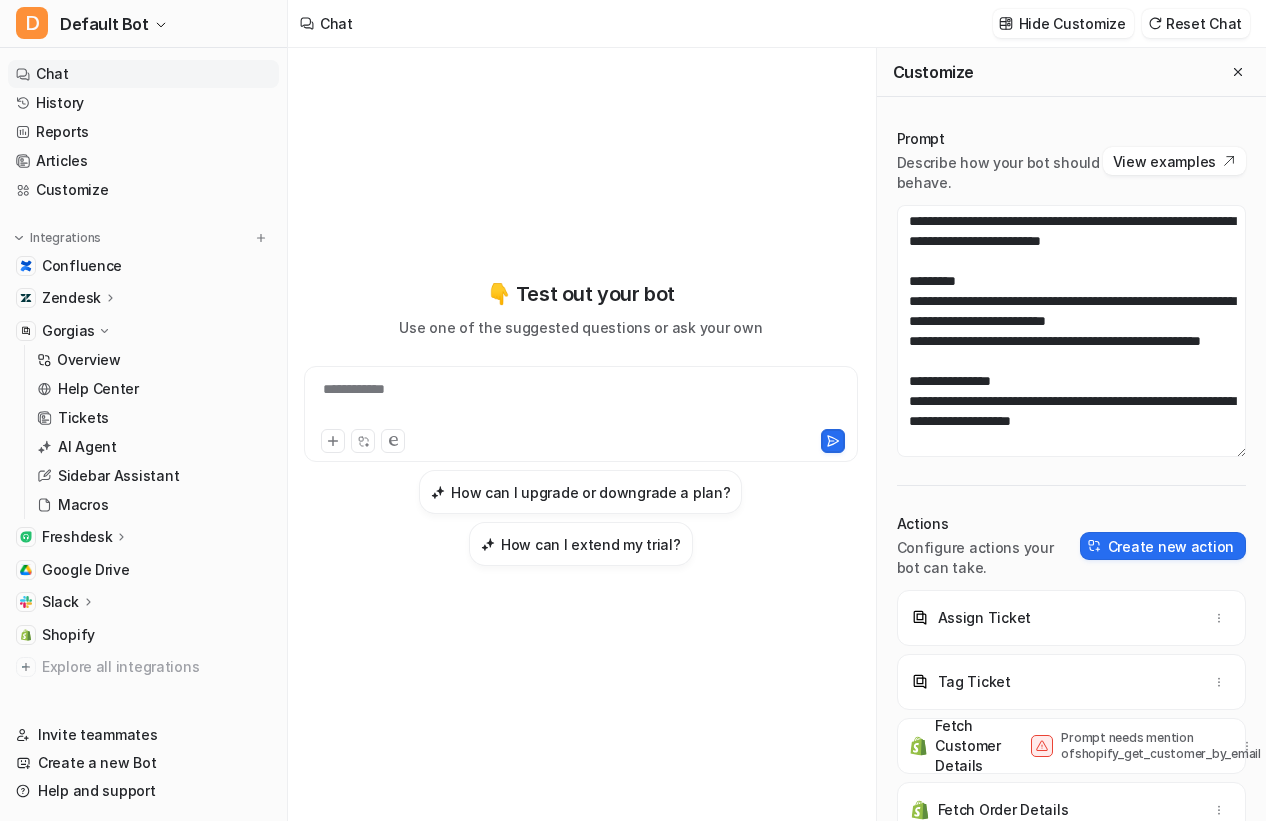 click on "**********" at bounding box center [1071, 495] 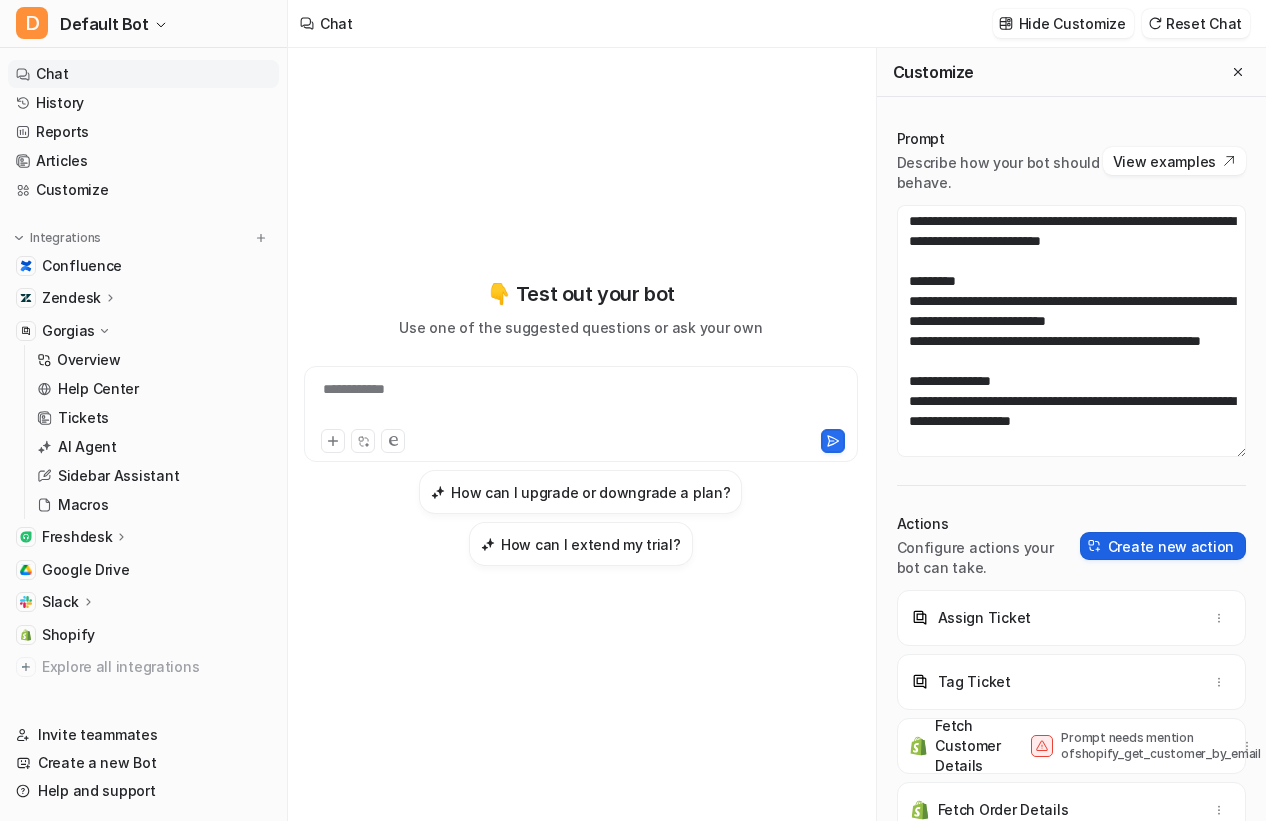 click on "Create new action" at bounding box center (1163, 546) 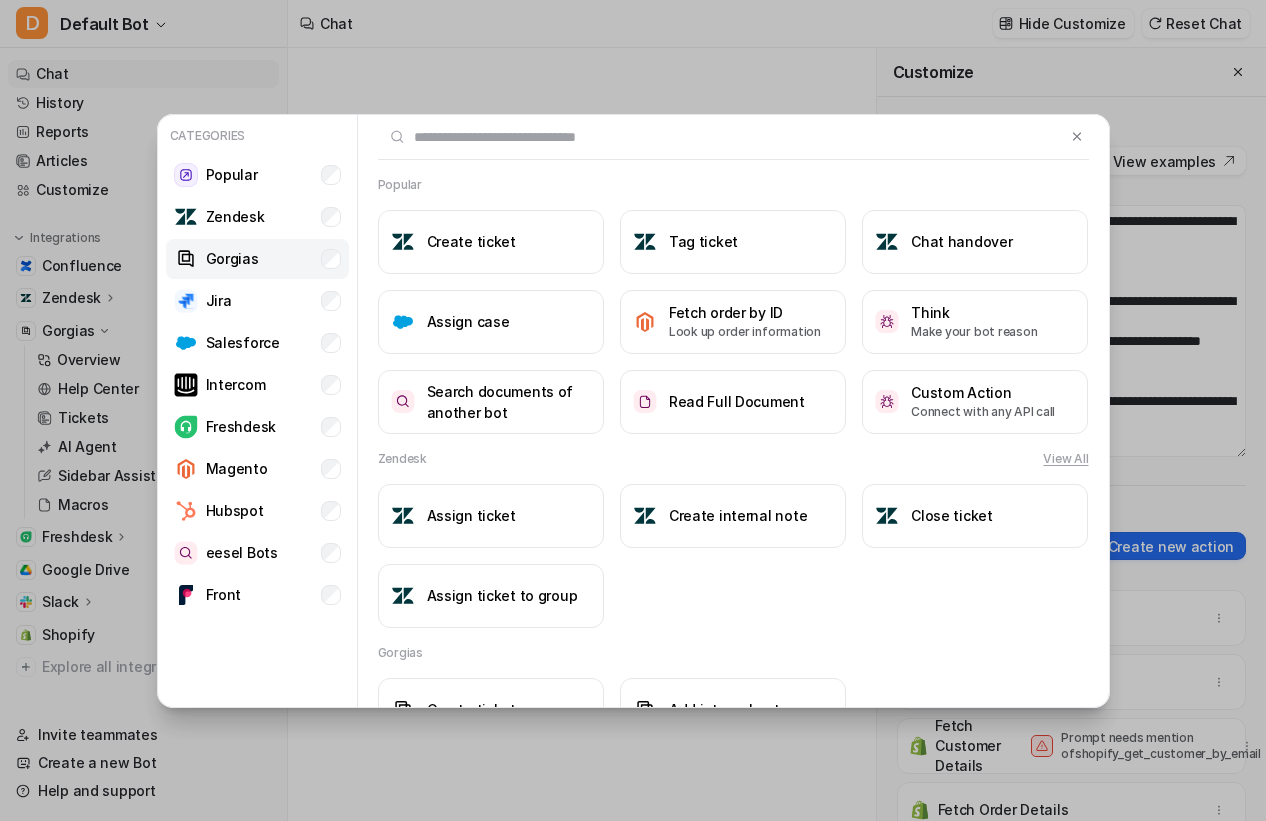 click on "Gorgias" at bounding box center (257, 259) 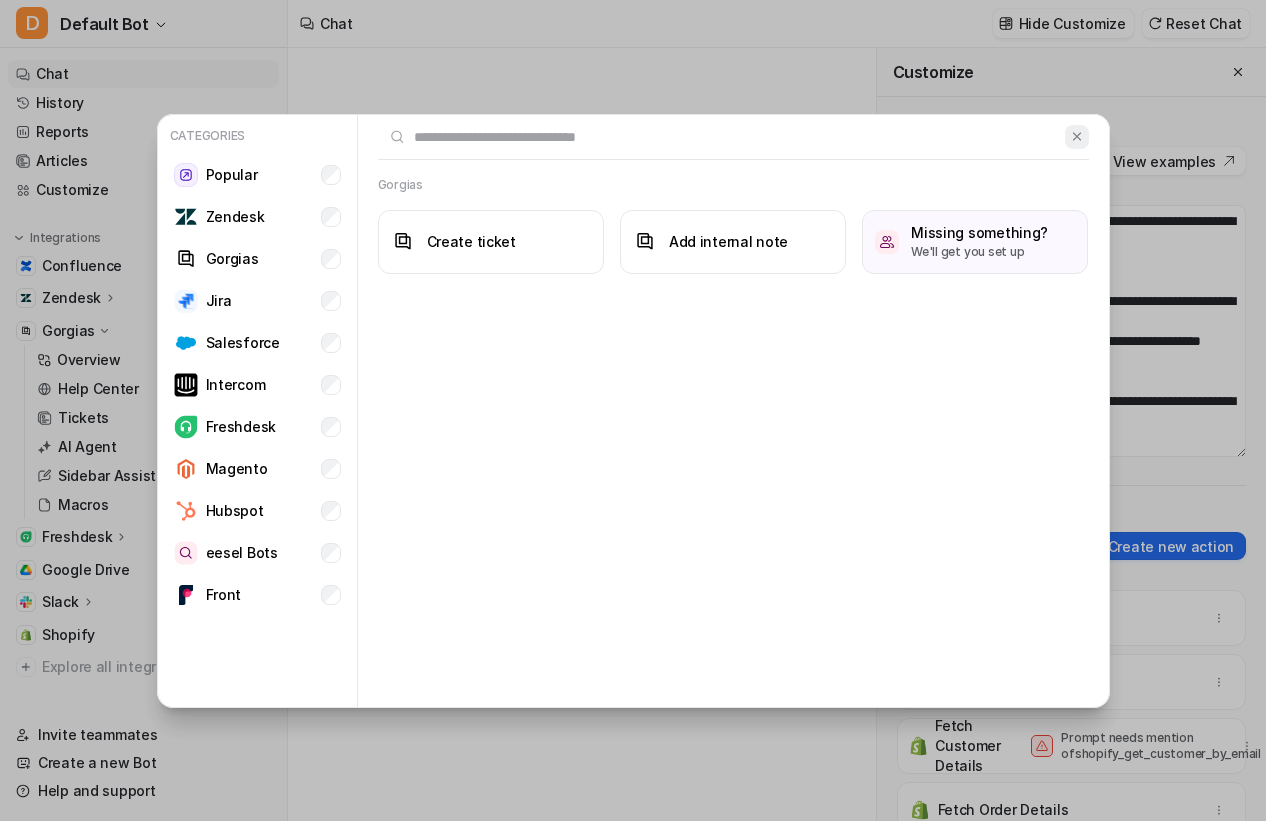 click at bounding box center [1077, 136] 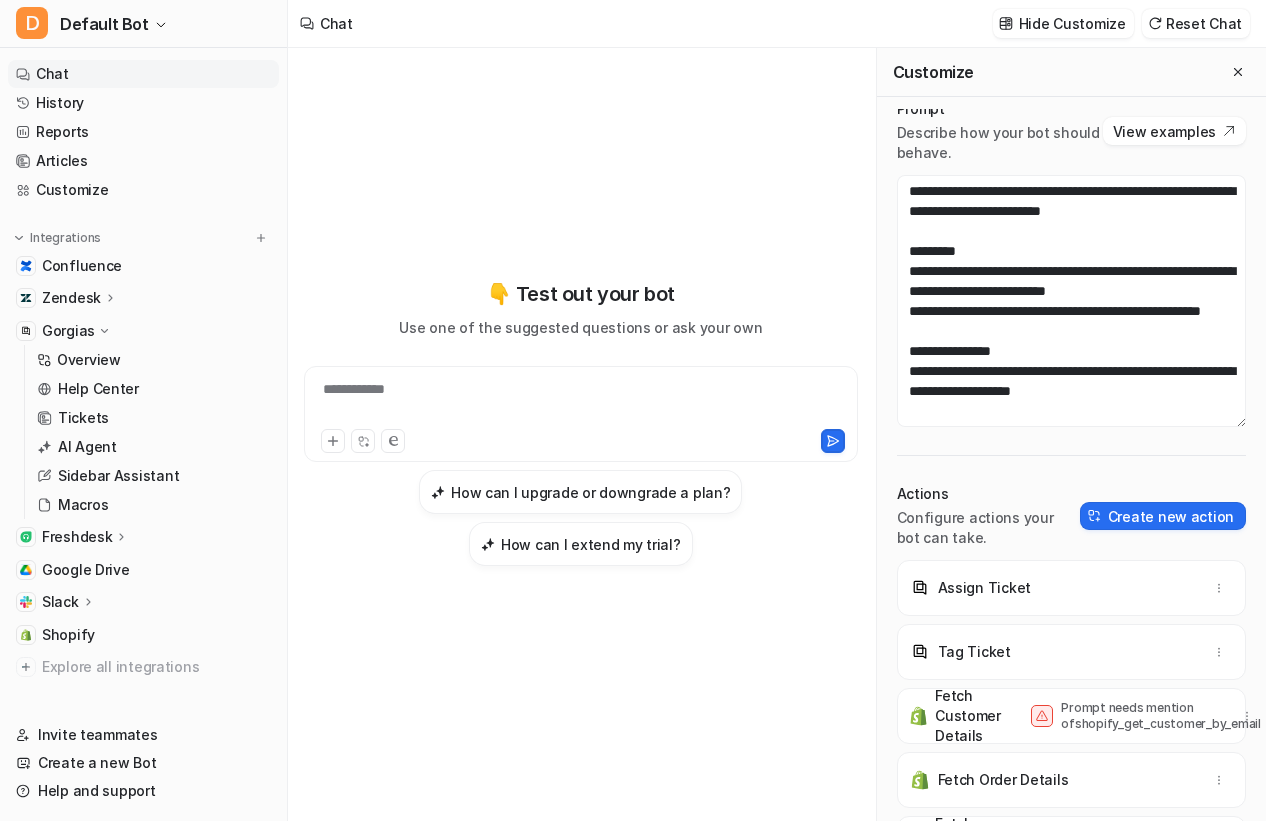 scroll, scrollTop: 0, scrollLeft: 0, axis: both 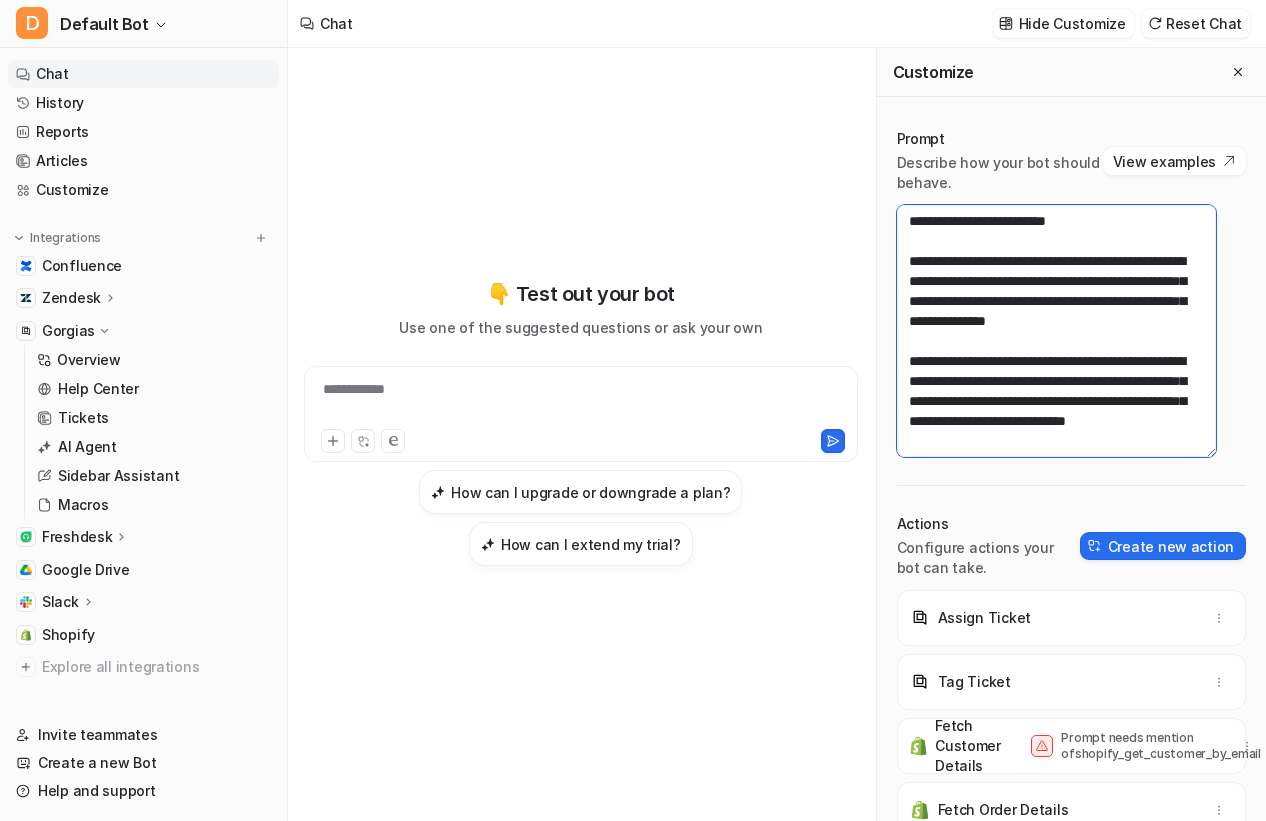 drag, startPoint x: 1085, startPoint y: 324, endPoint x: 907, endPoint y: 241, distance: 196.4001 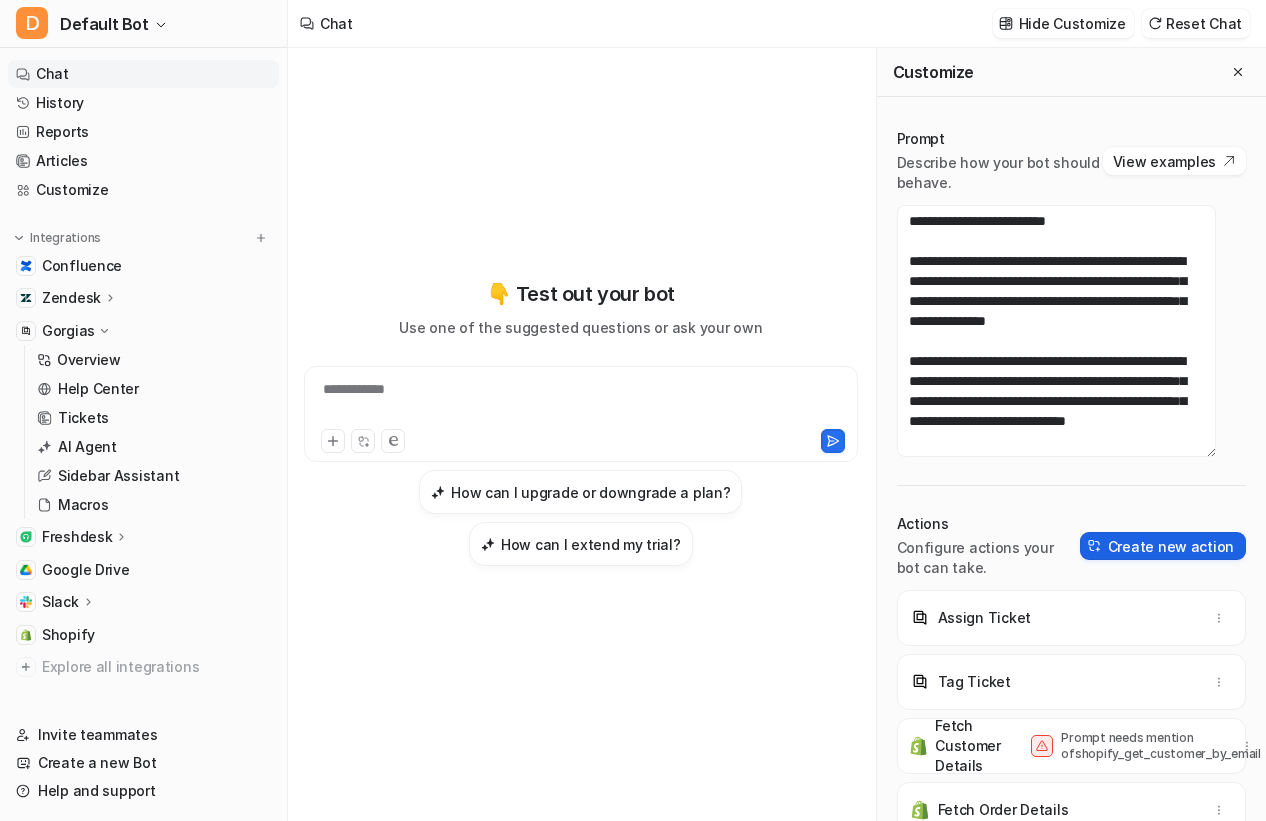 click on "Create new action" at bounding box center [1163, 546] 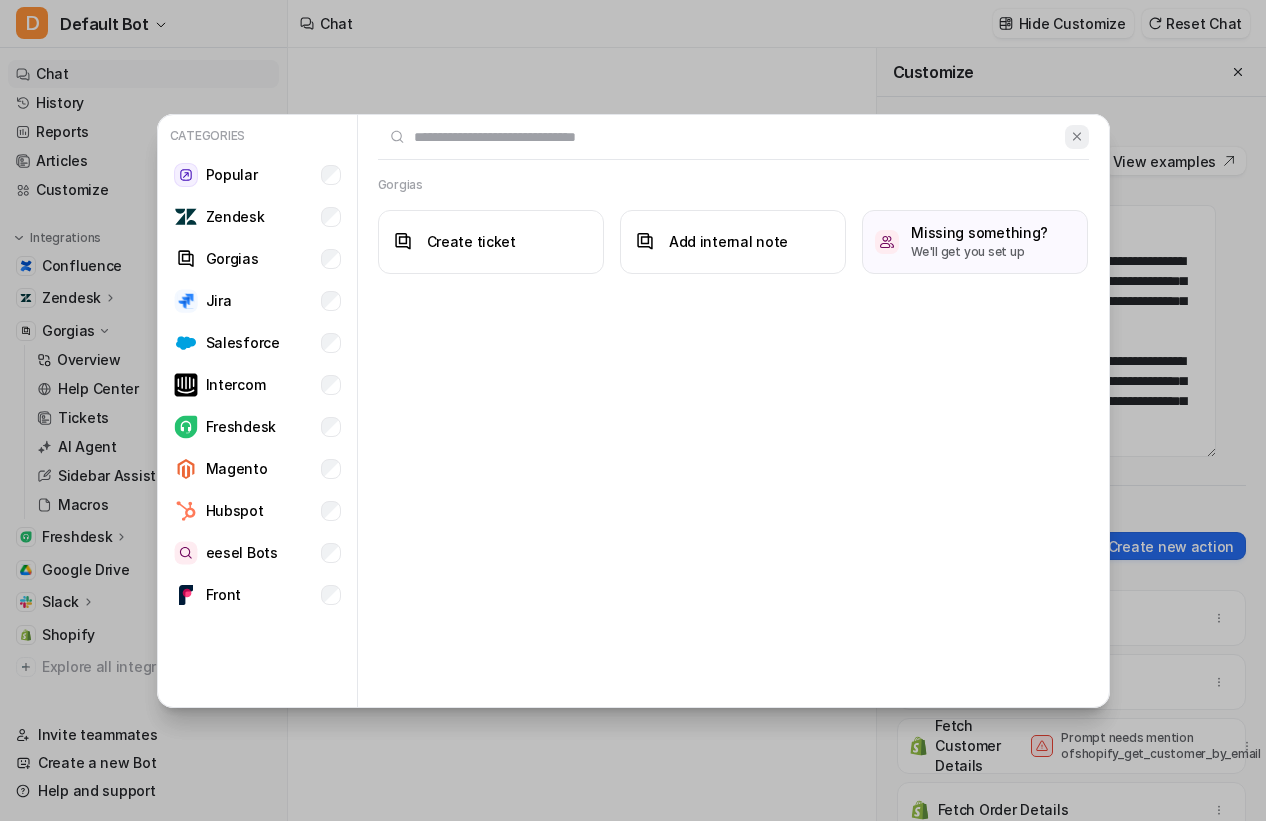 click at bounding box center [1077, 136] 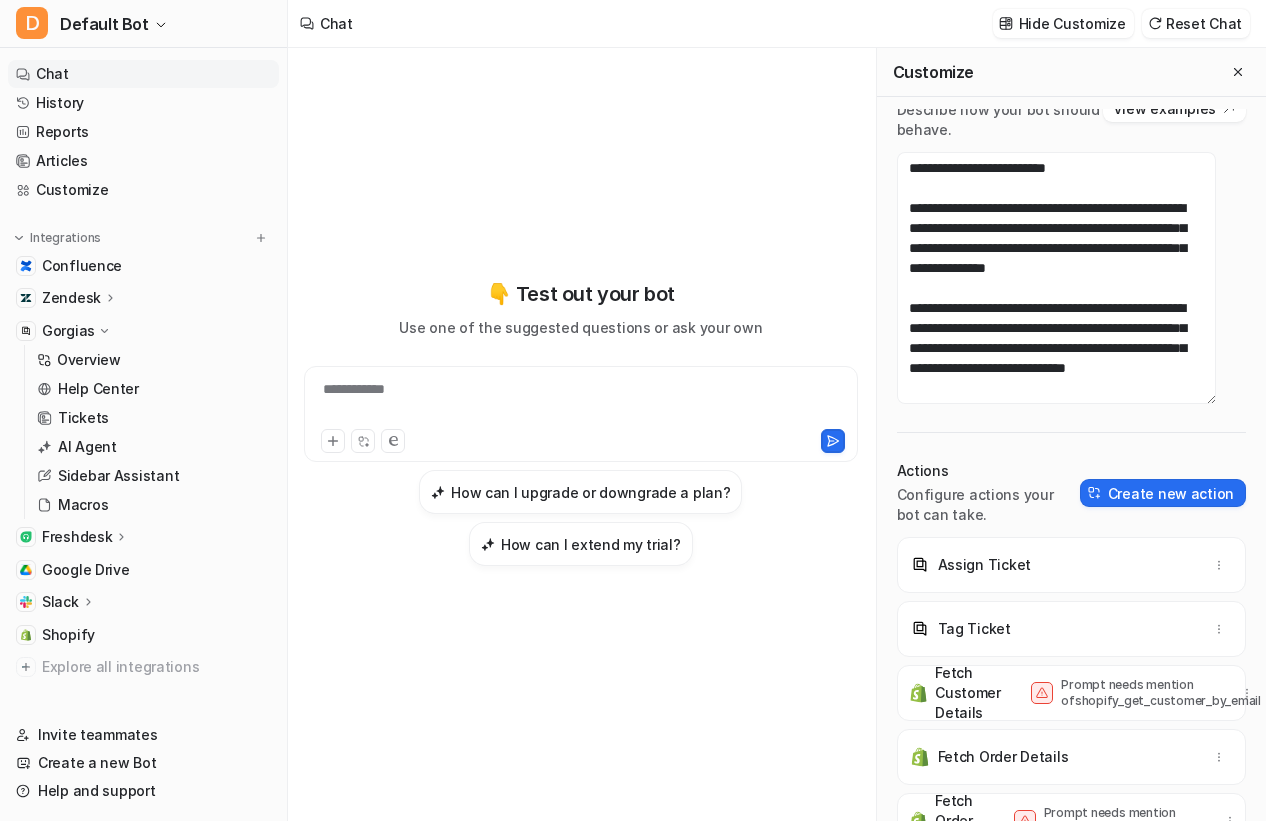 scroll, scrollTop: 149, scrollLeft: 0, axis: vertical 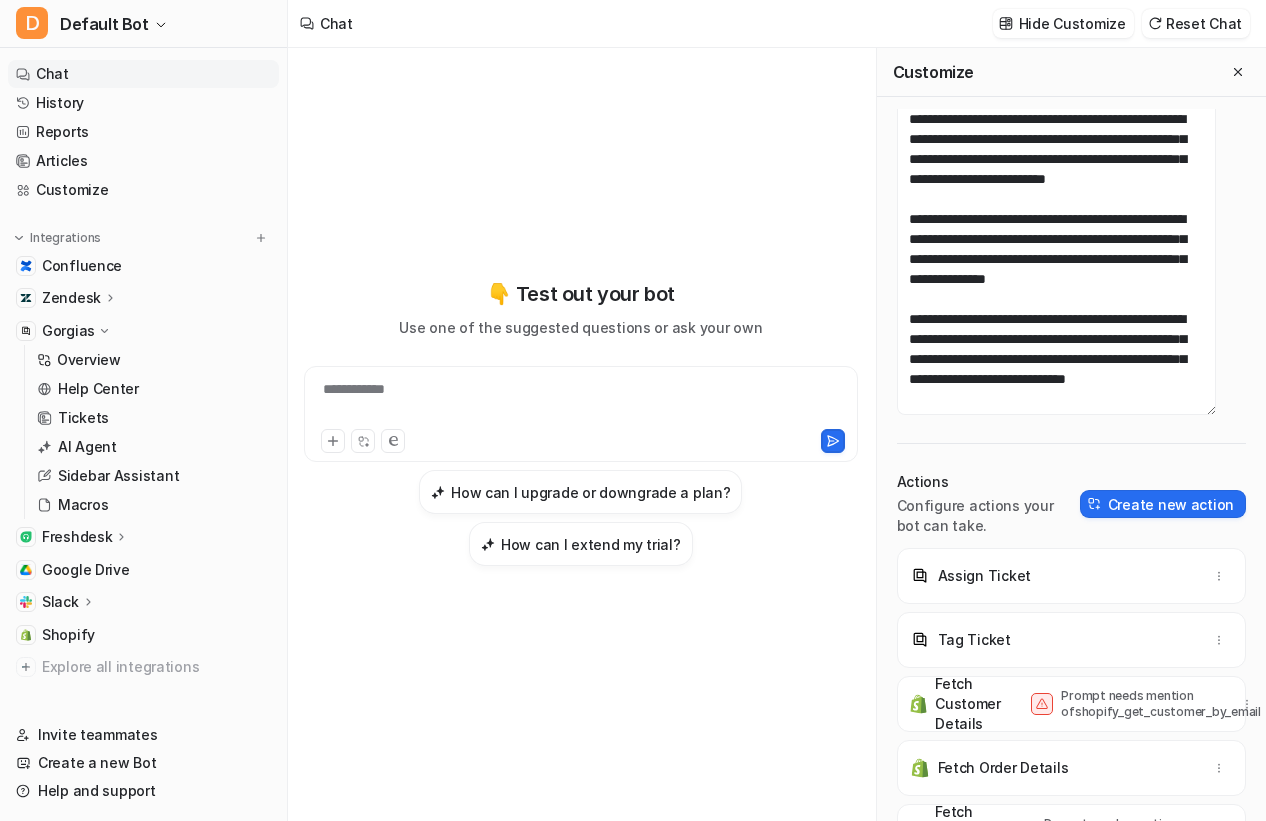 drag, startPoint x: 1204, startPoint y: 302, endPoint x: 1211, endPoint y: 409, distance: 107.22873 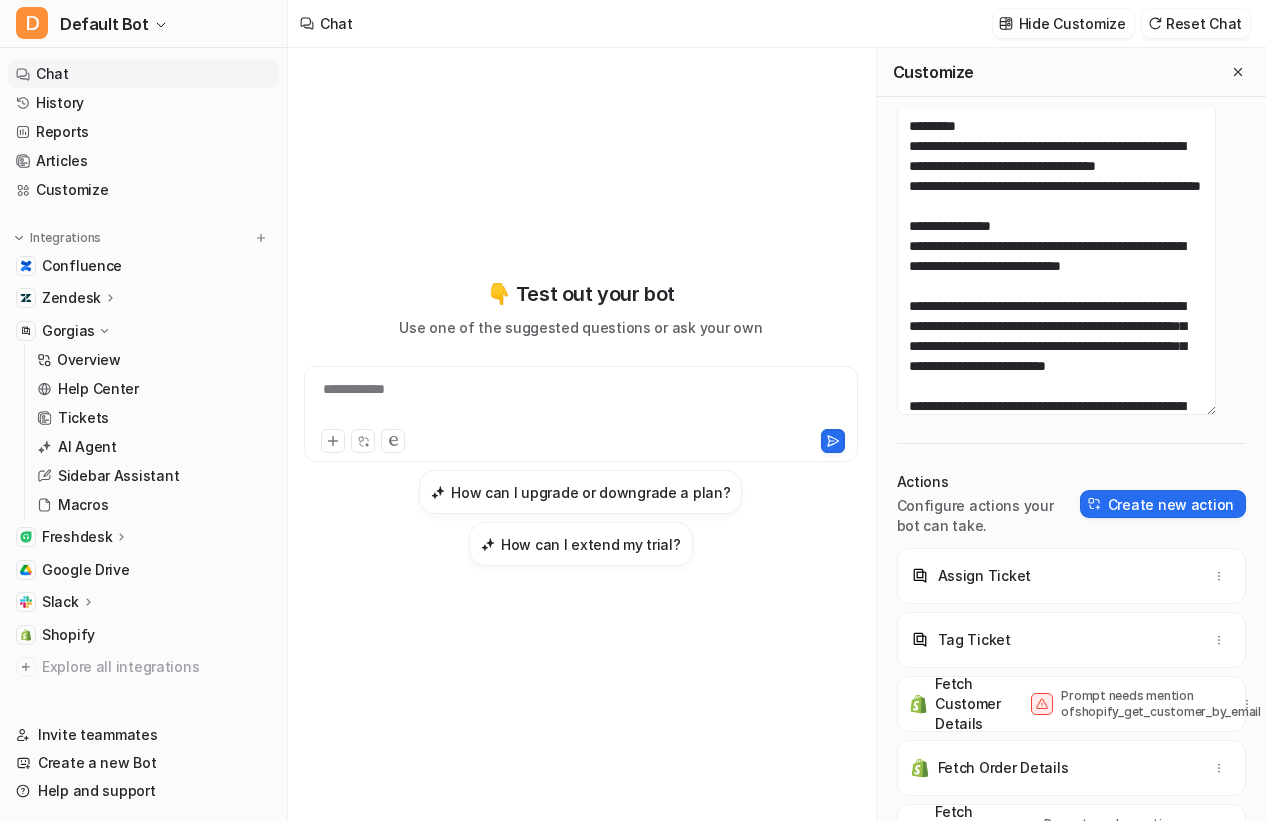 scroll, scrollTop: 0, scrollLeft: 0, axis: both 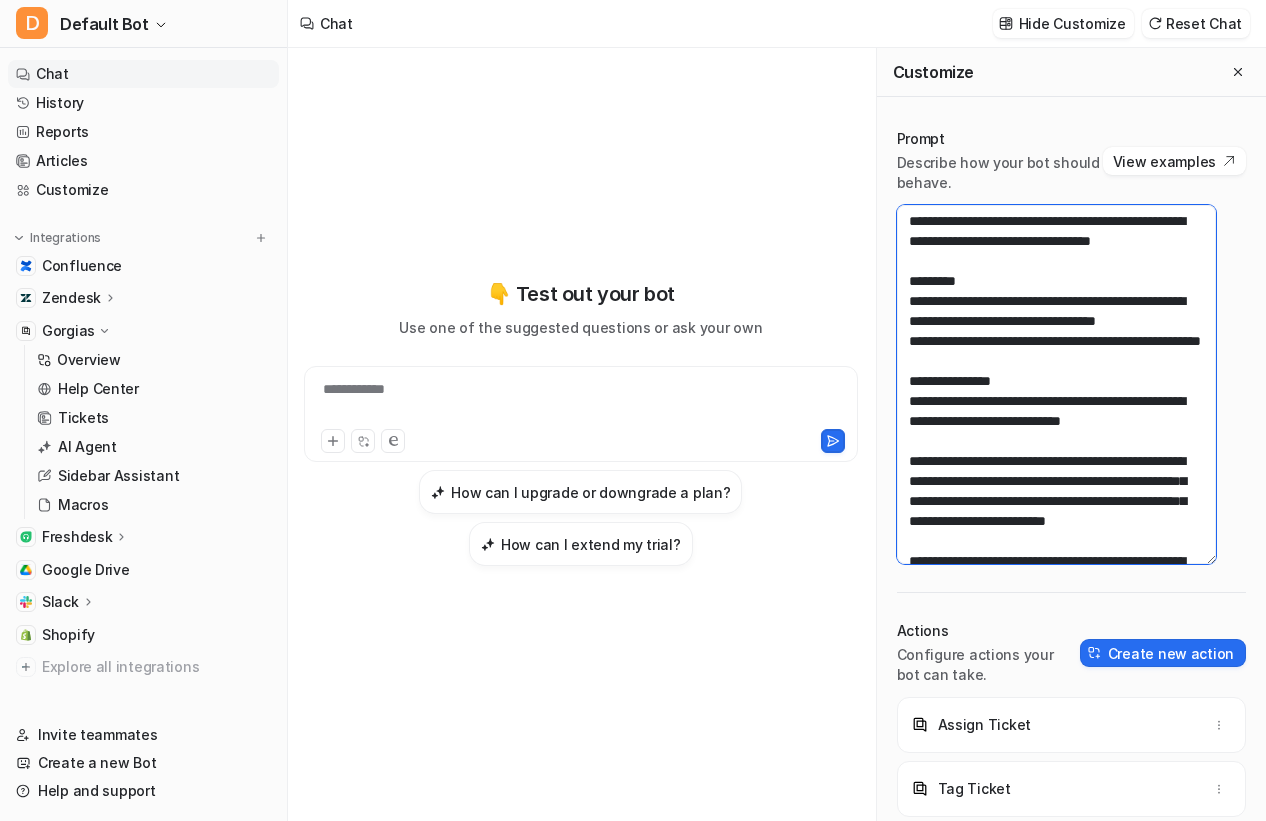 drag, startPoint x: 966, startPoint y: 262, endPoint x: 902, endPoint y: 217, distance: 78.23682 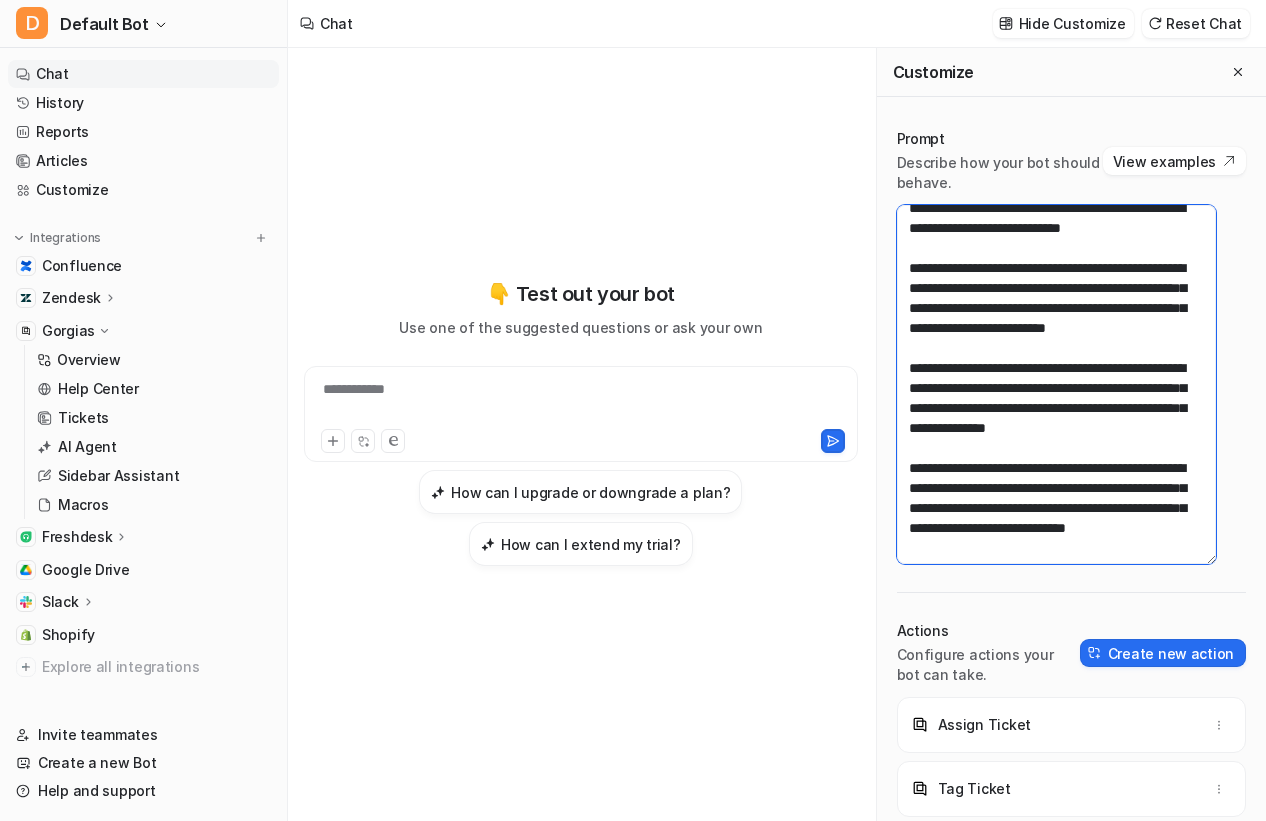 scroll, scrollTop: 213, scrollLeft: 0, axis: vertical 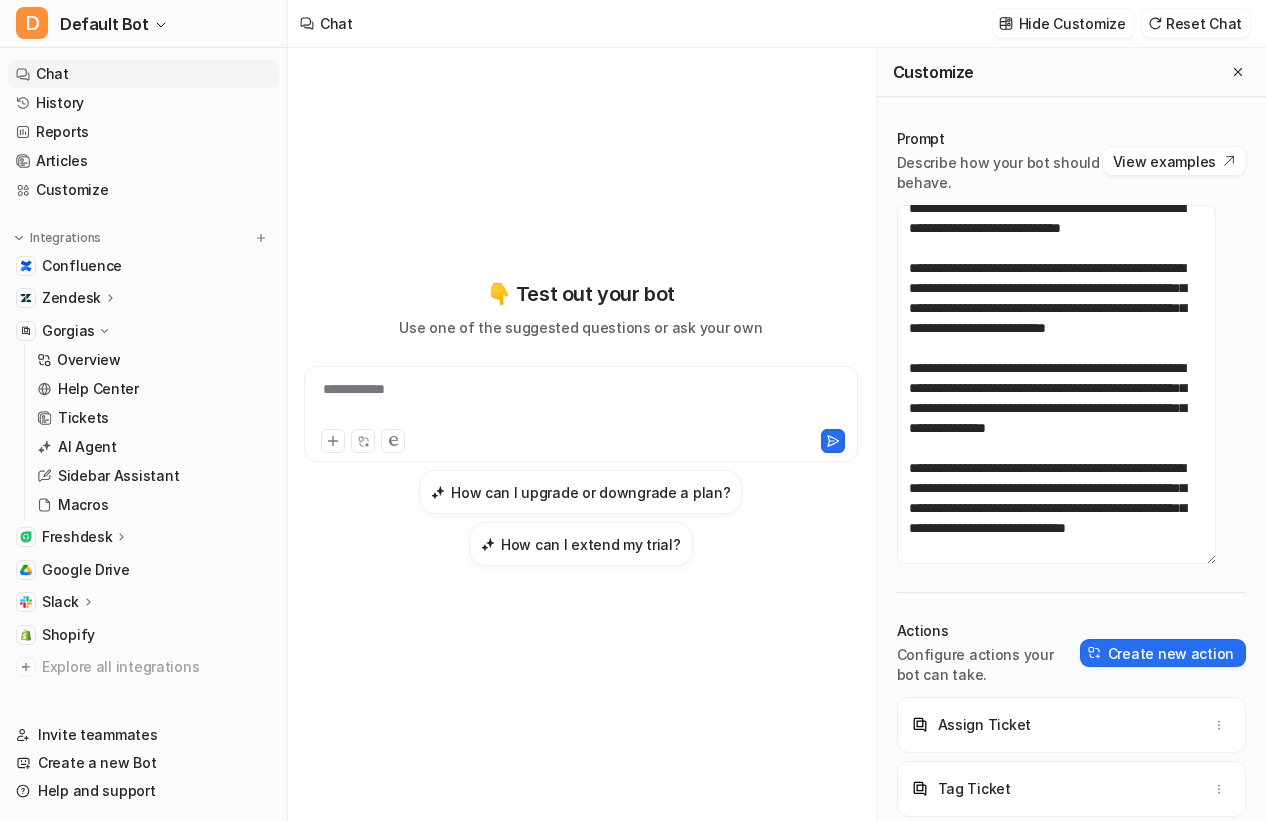click on "**********" at bounding box center [581, 434] 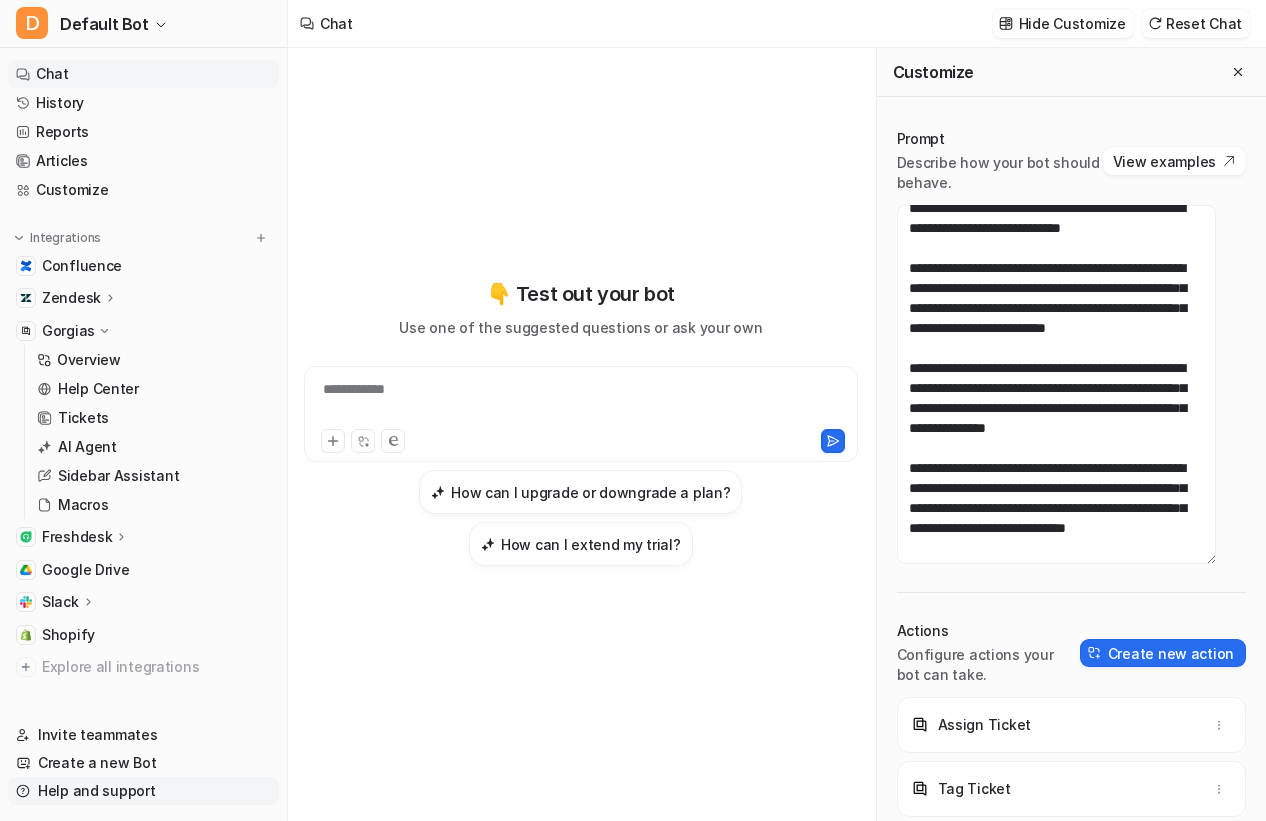 click on "Help and support" at bounding box center (143, 791) 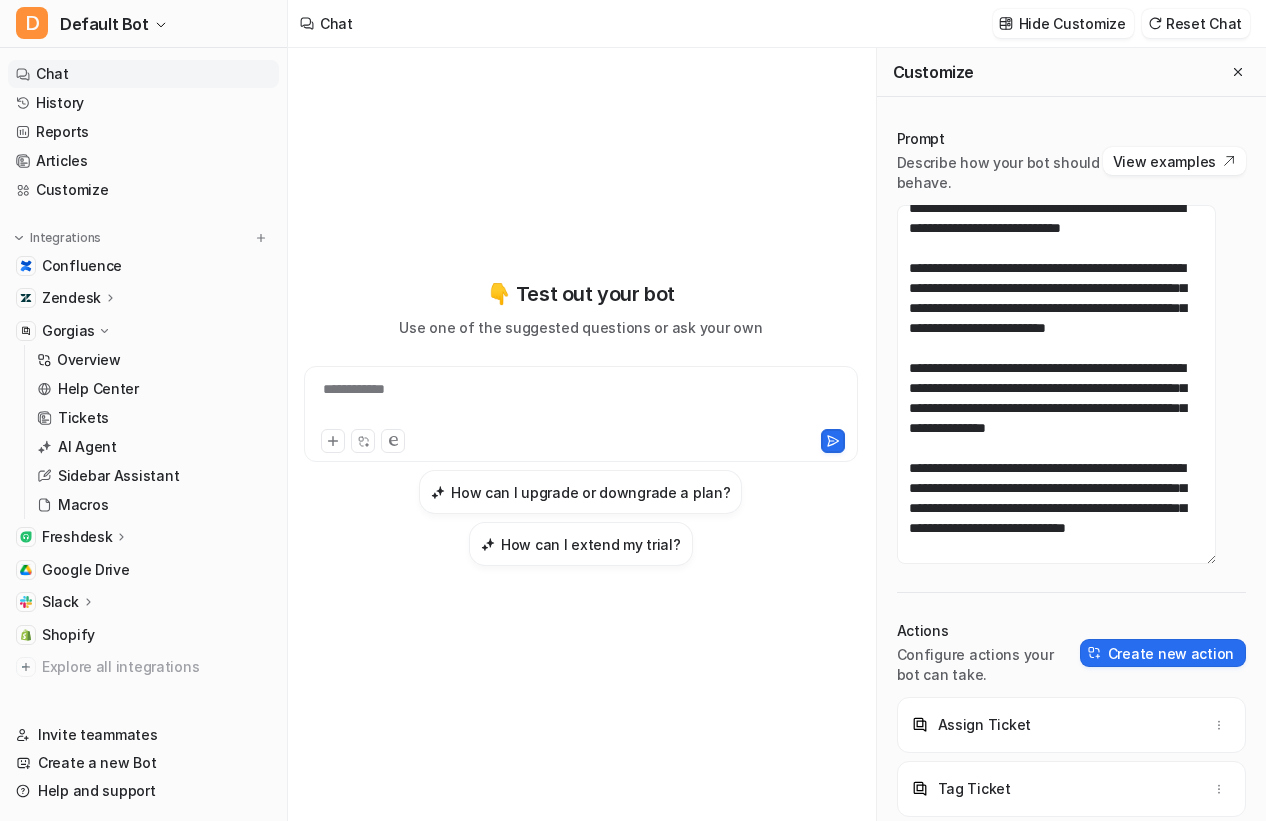 click on "**********" at bounding box center [581, 422] 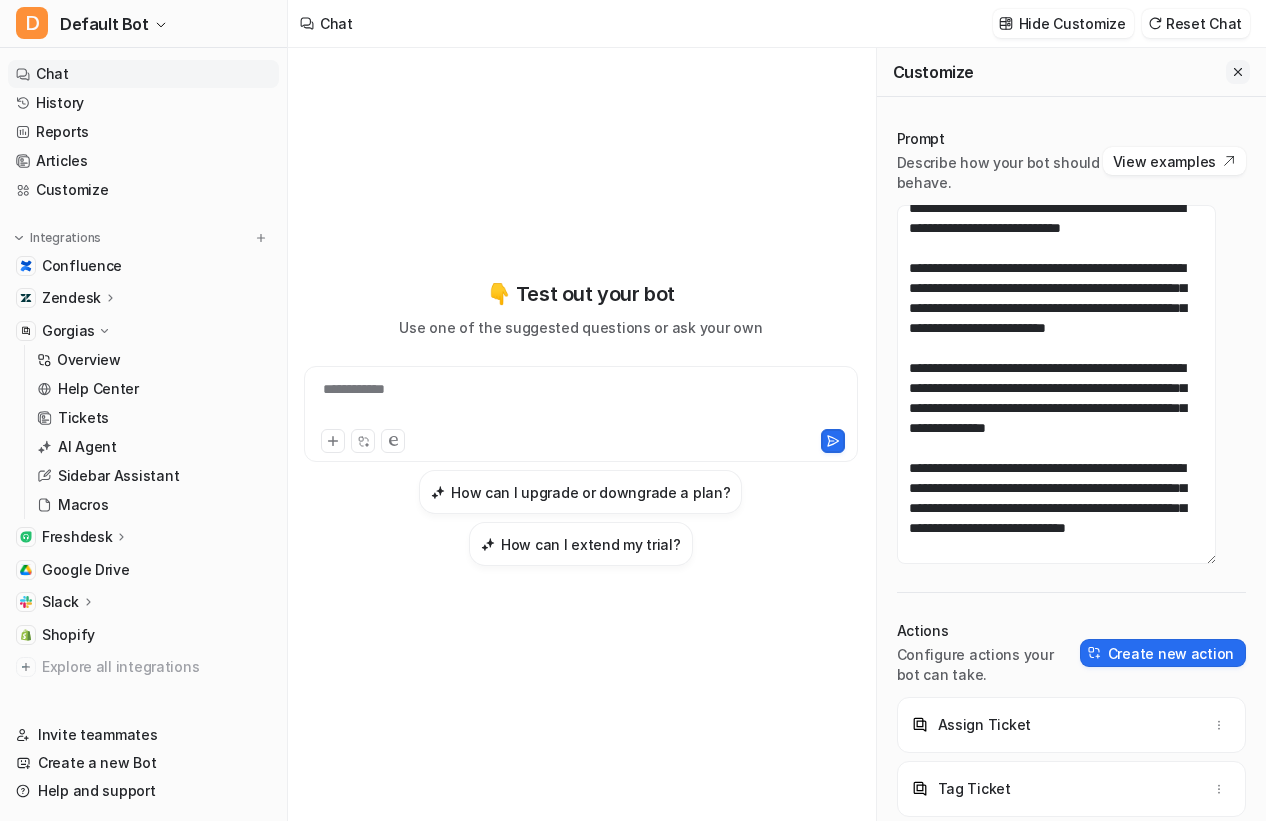 click 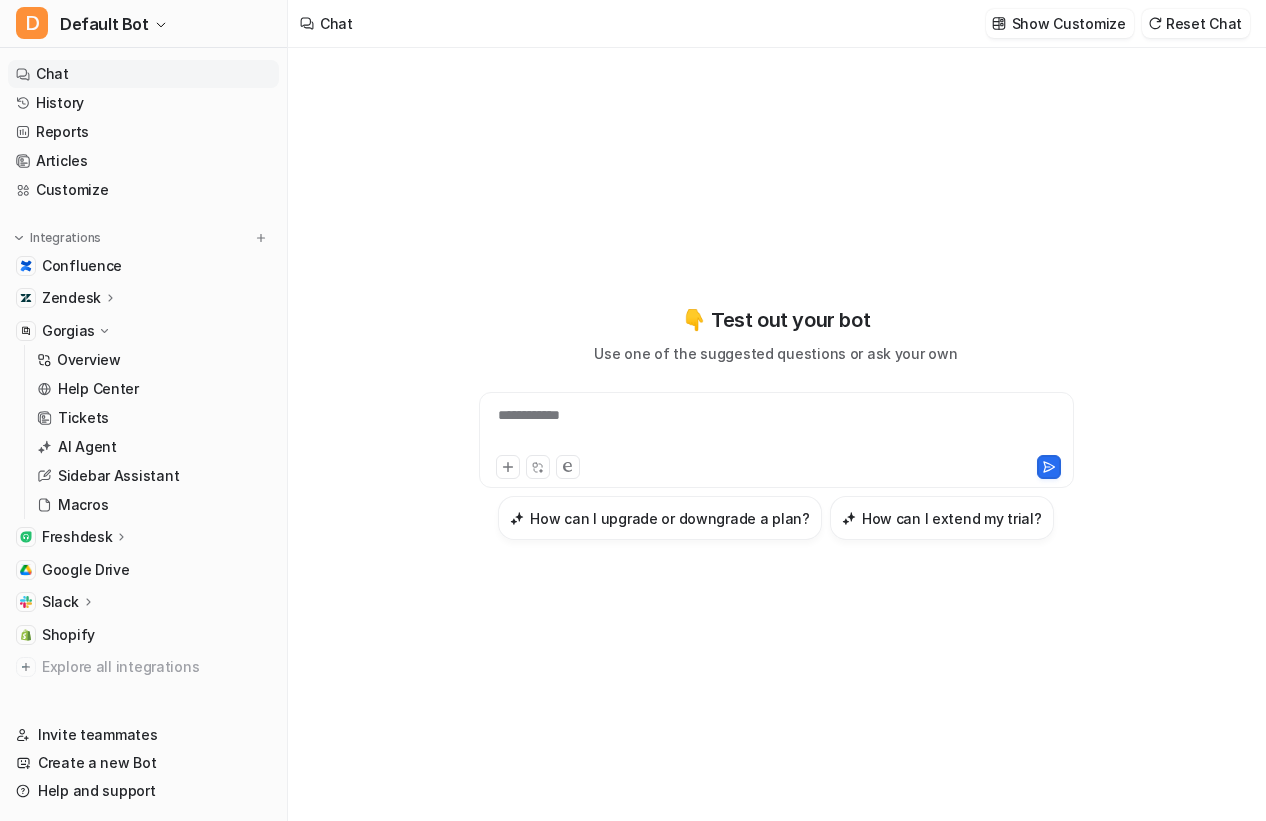 scroll, scrollTop: 4253, scrollLeft: 0, axis: vertical 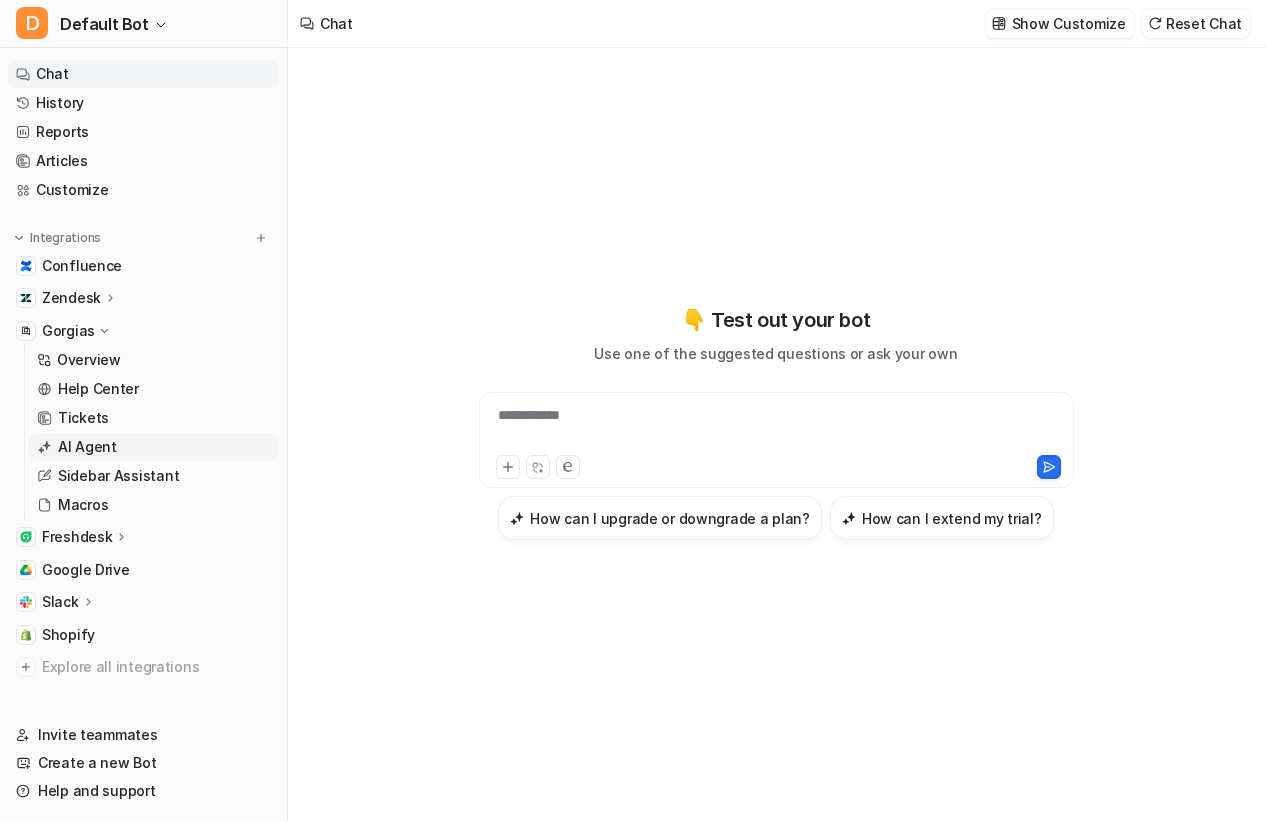 click on "AI Agent" at bounding box center (154, 447) 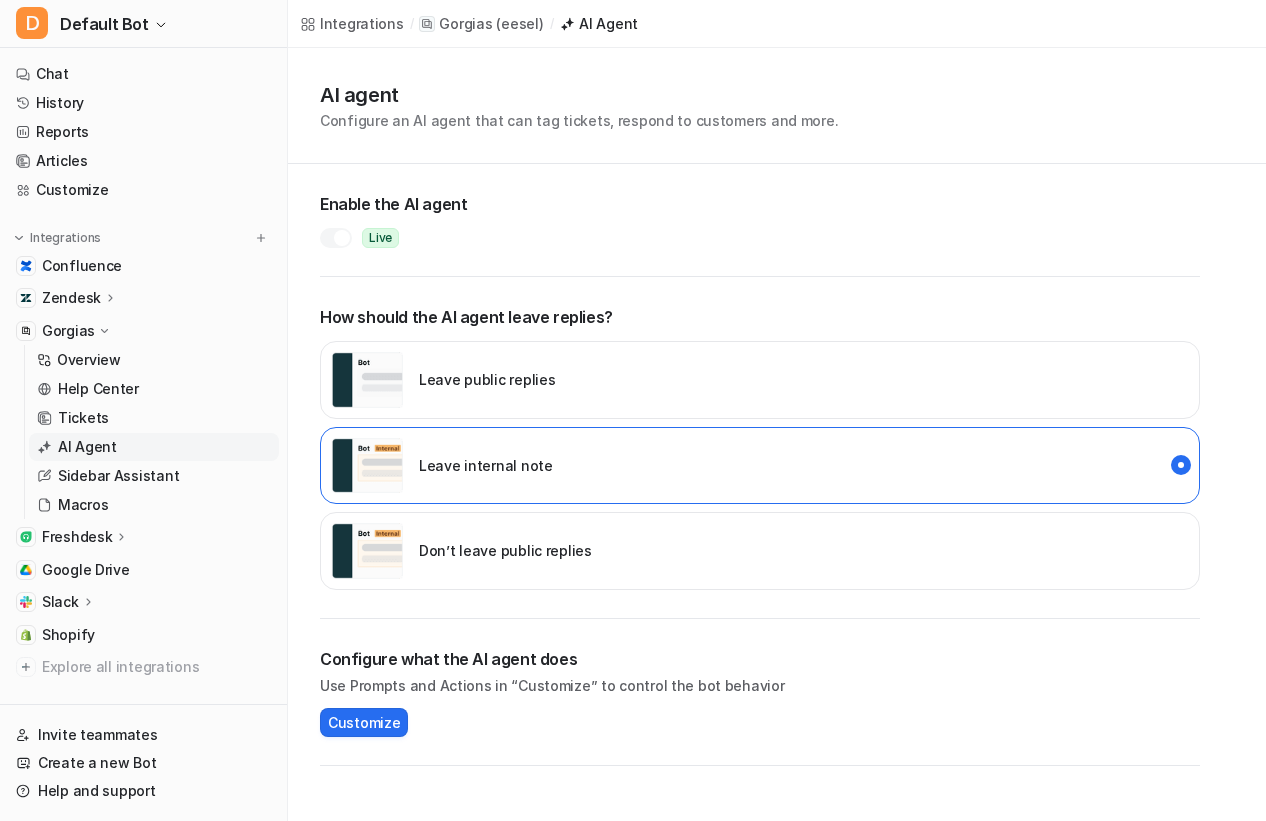 click on "Gorgias" at bounding box center (143, 331) 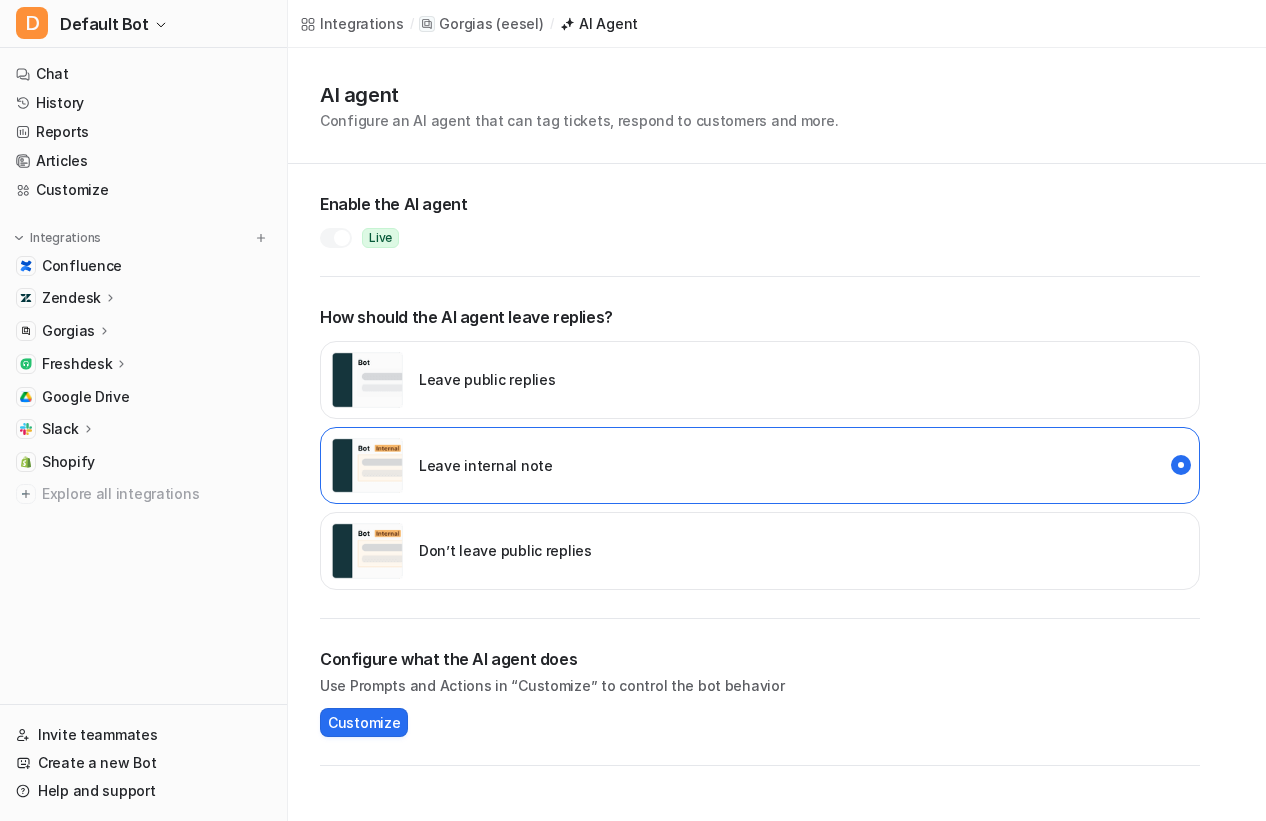 click on "AI agent Configure an AI agent that can tag tickets, respond to customers and more. Enable the AI agent Live How should the AI agent leave replies? Leave public replies Leave internal note Don’t leave public replies Configure what the AI agent does Use Prompts and Actions in “Customize” to control the bot behavior Customize" at bounding box center (777, 407) 